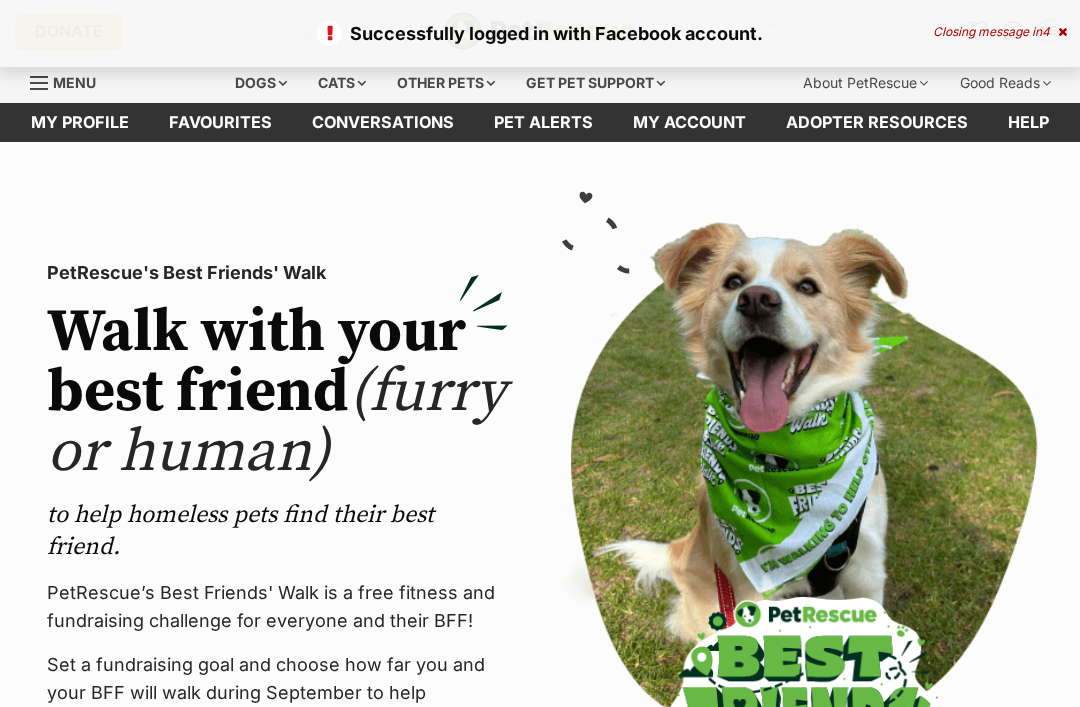 scroll, scrollTop: 0, scrollLeft: 0, axis: both 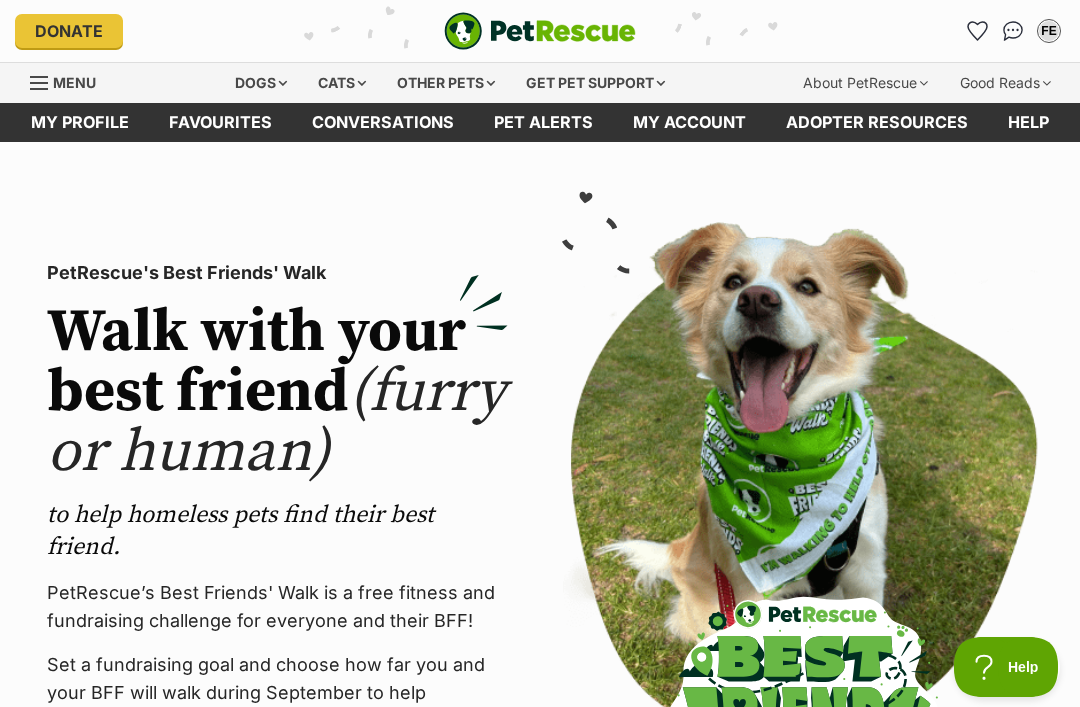 click on "Dogs" at bounding box center [261, 83] 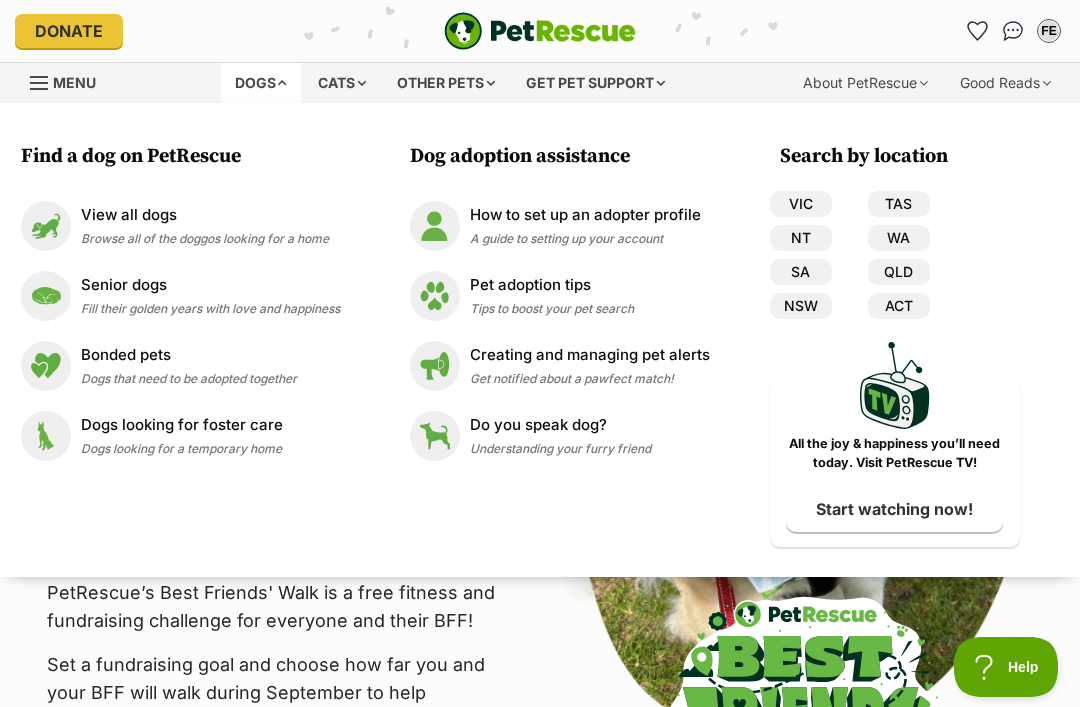 click on "VIC" at bounding box center [801, 204] 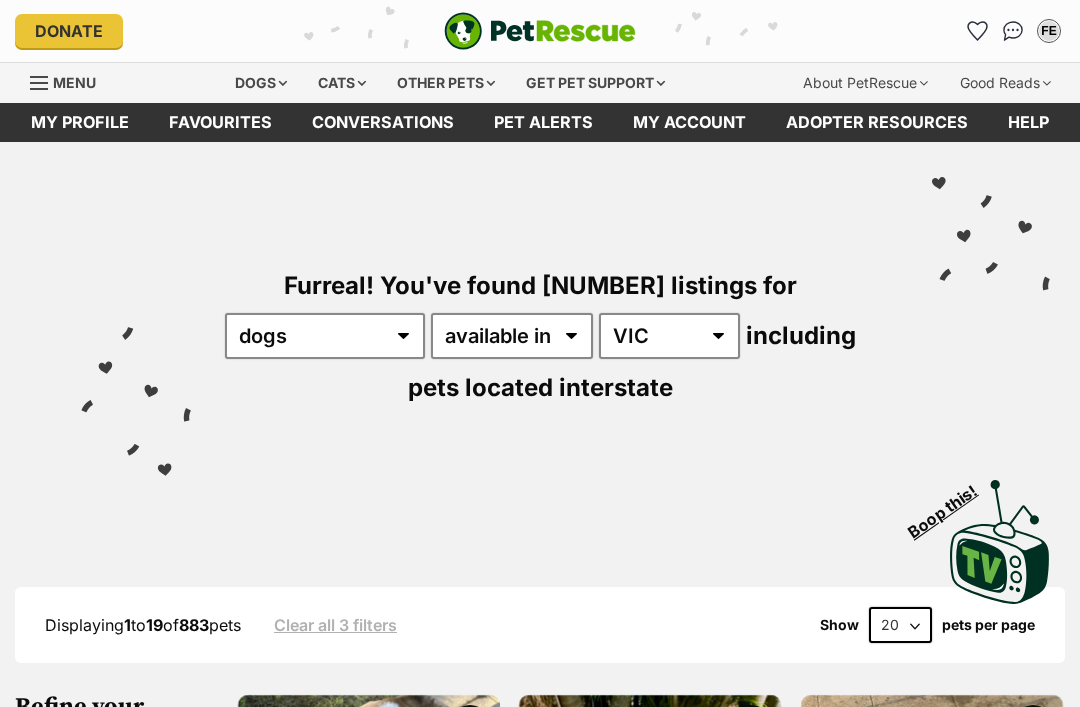 scroll, scrollTop: 0, scrollLeft: 0, axis: both 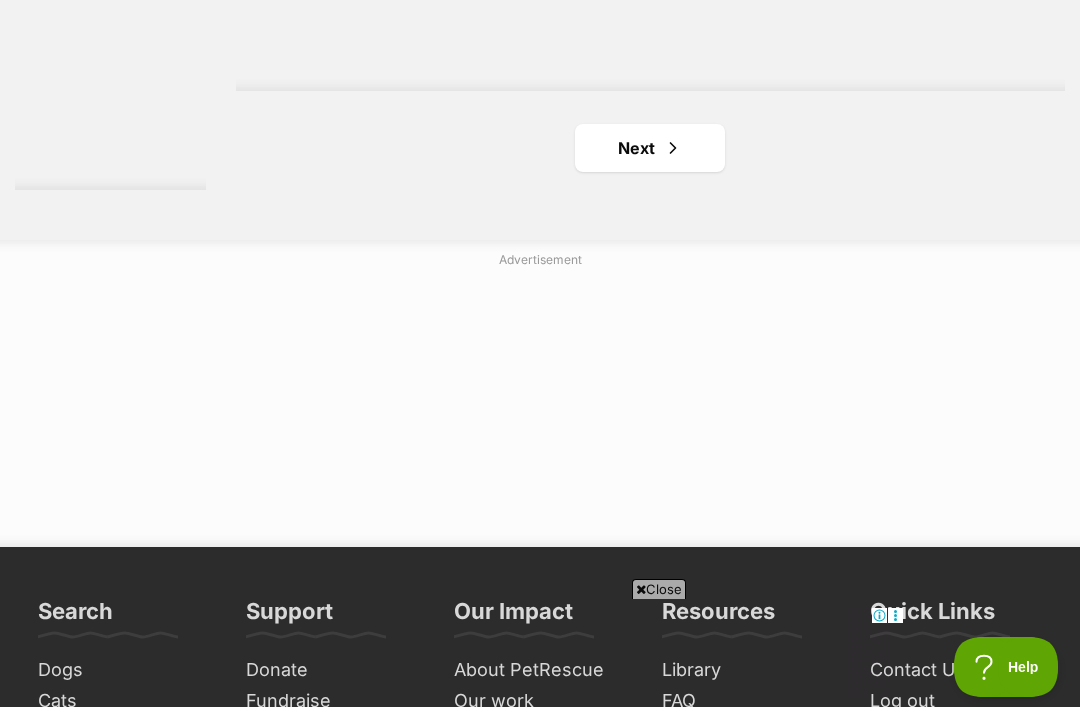 click on "Next" at bounding box center (650, 148) 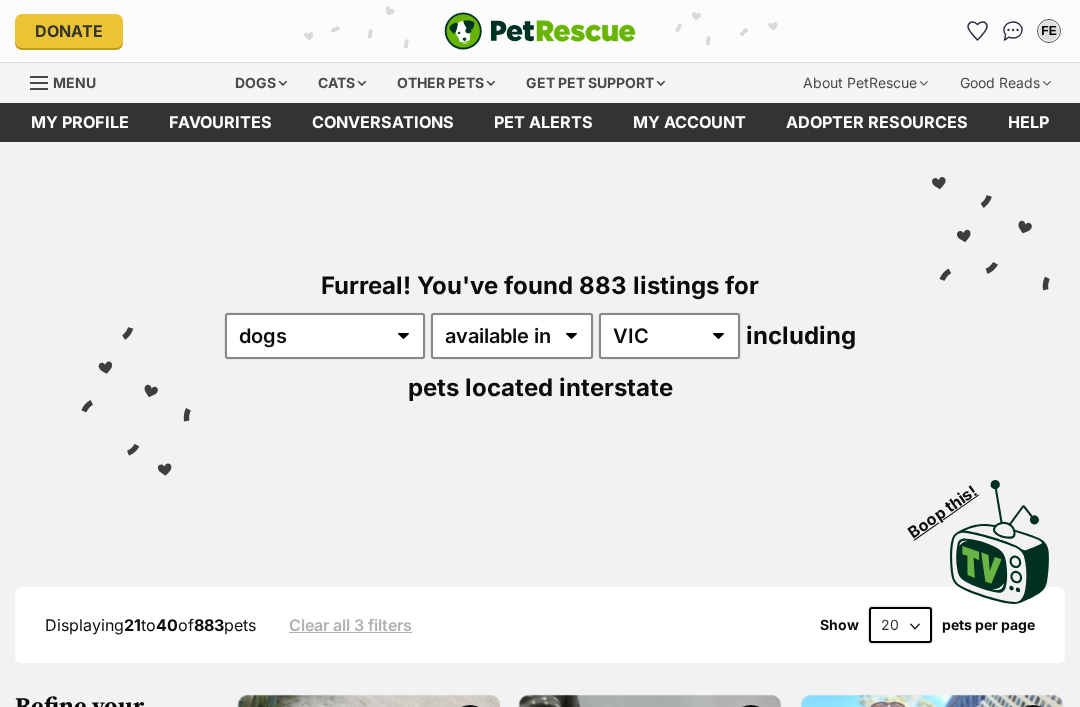 scroll, scrollTop: 0, scrollLeft: 0, axis: both 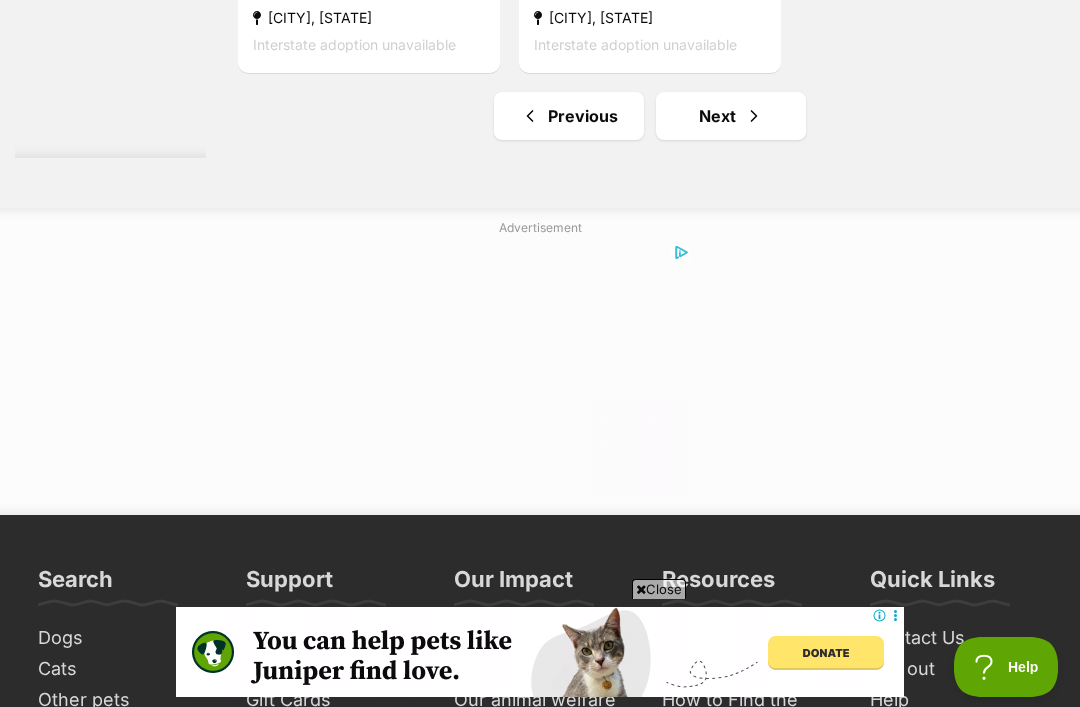 click on "Next" at bounding box center [731, 116] 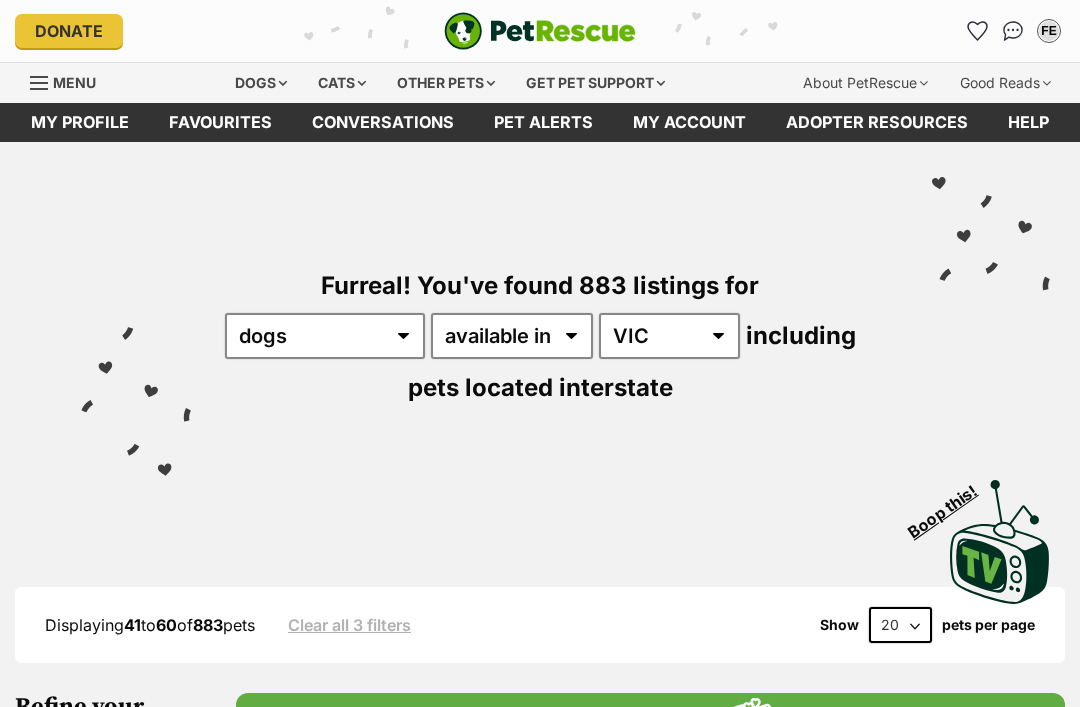 scroll, scrollTop: 0, scrollLeft: 0, axis: both 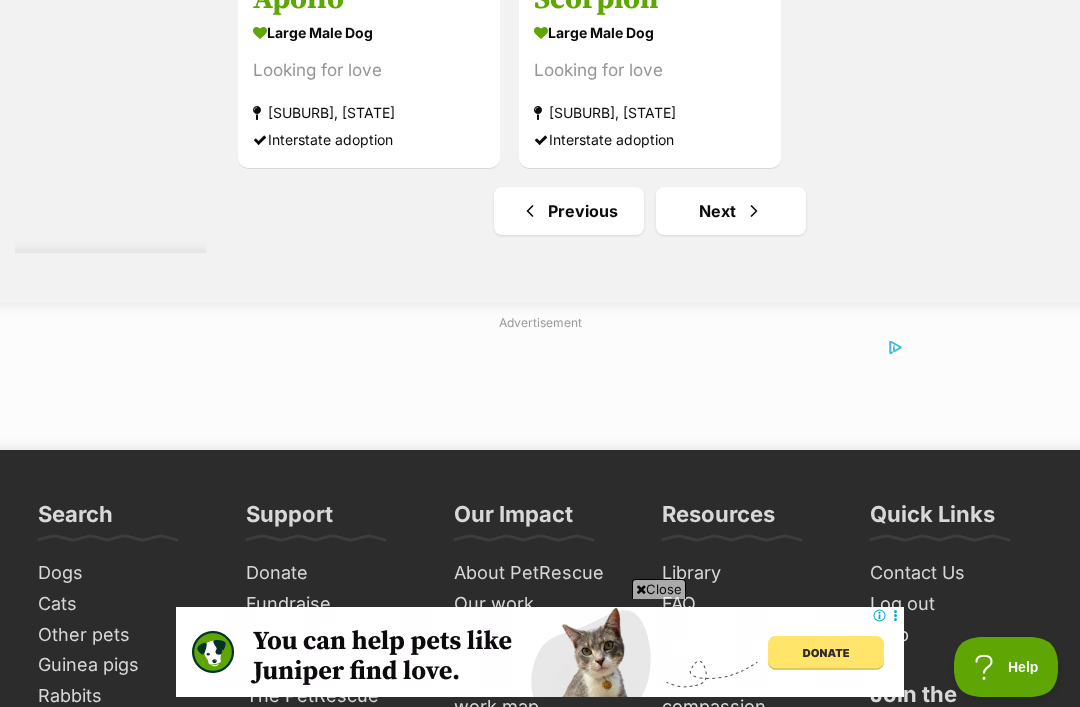 click on "Next" at bounding box center (731, 211) 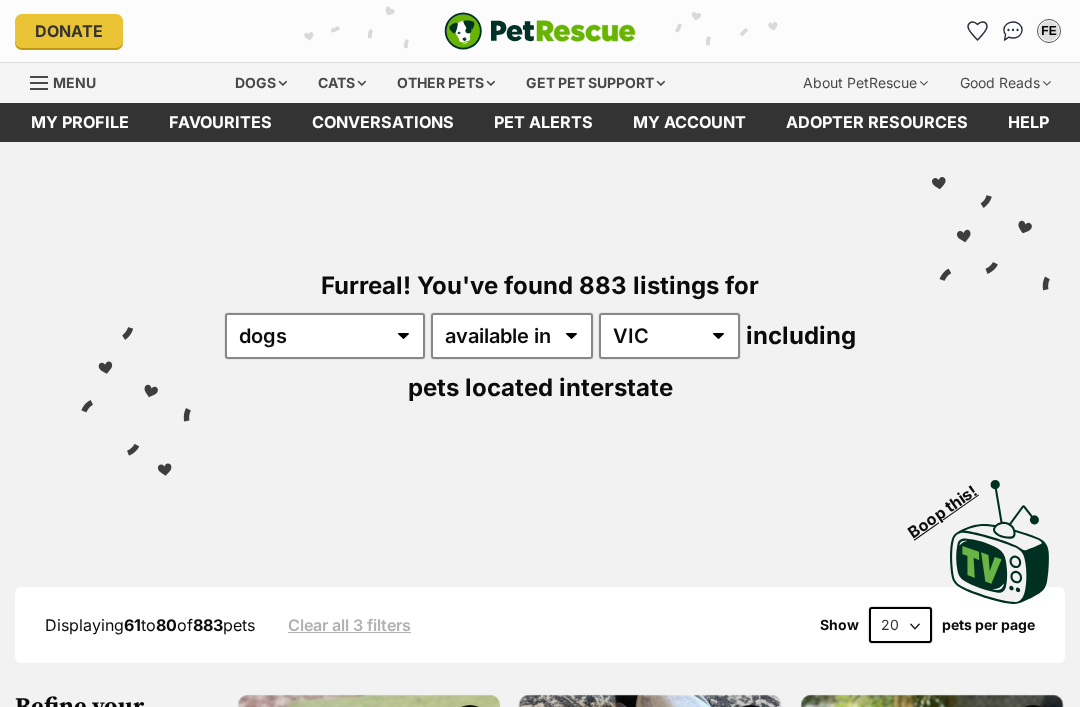 scroll, scrollTop: 0, scrollLeft: 0, axis: both 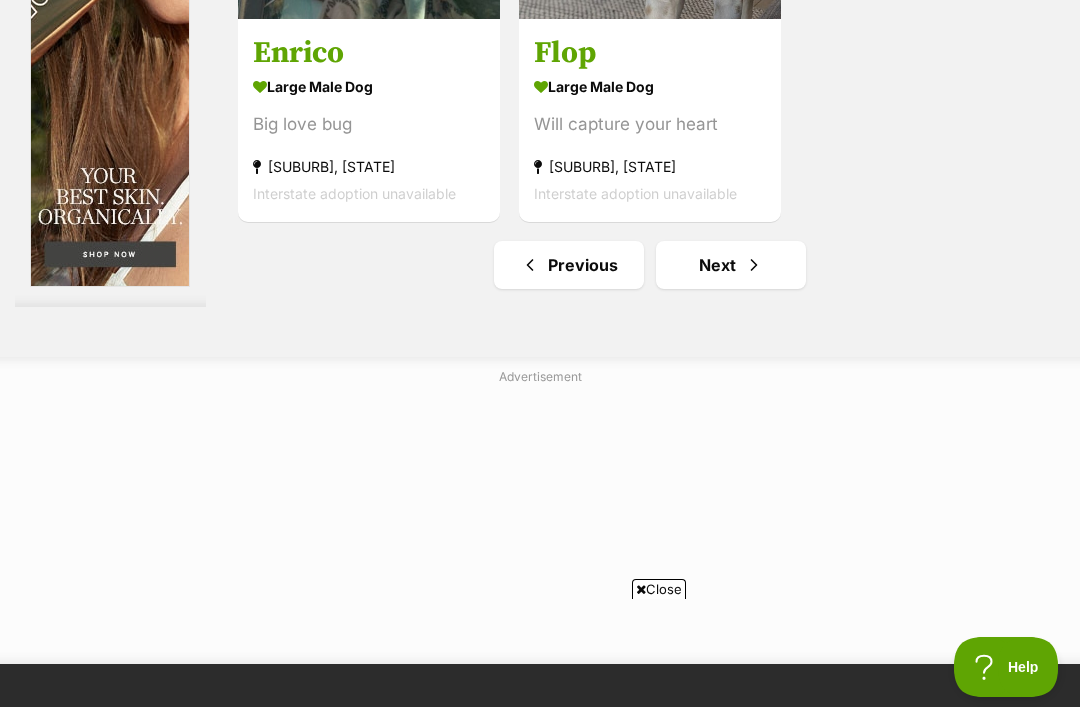 click on "Next" at bounding box center [731, 265] 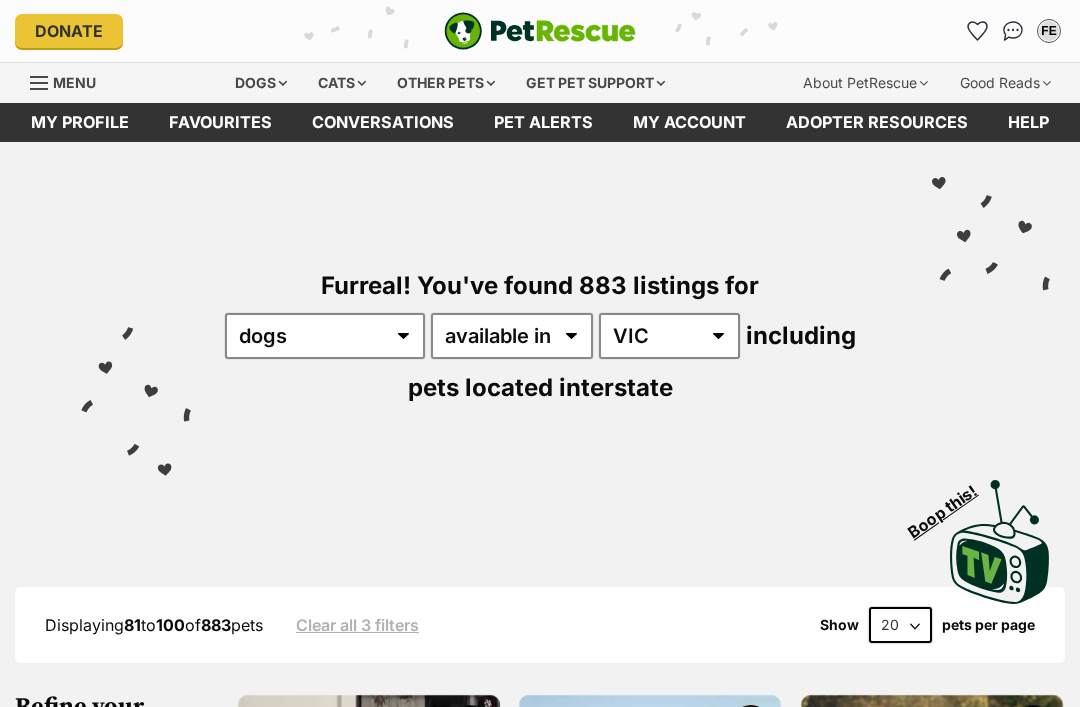 scroll, scrollTop: 0, scrollLeft: 0, axis: both 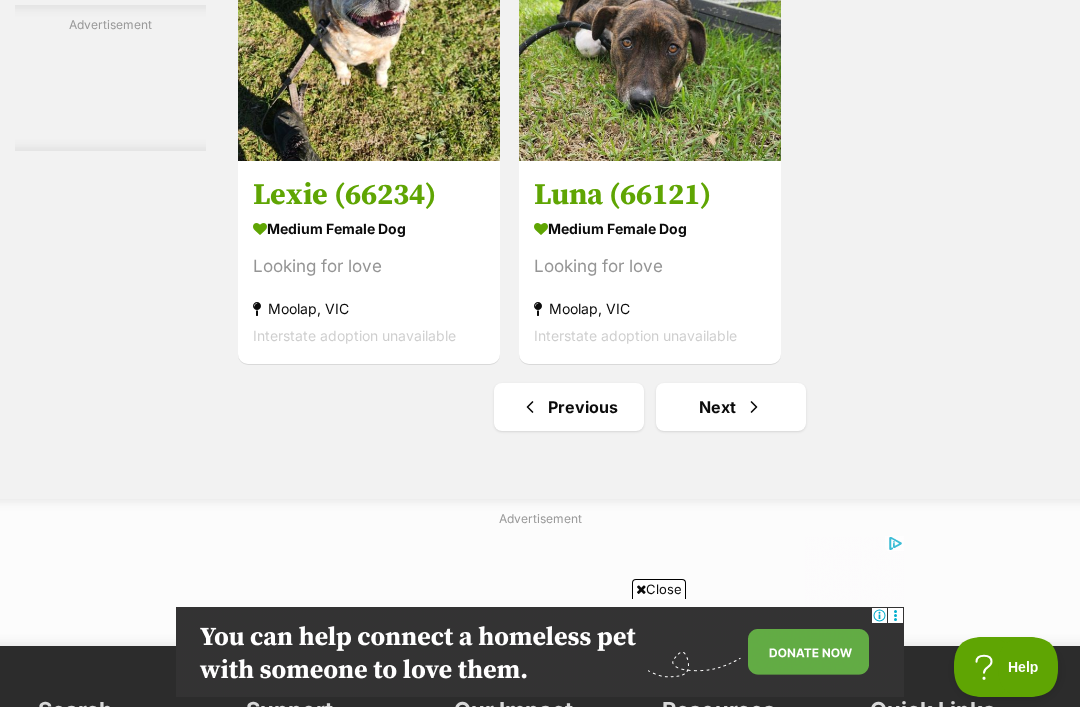 click on "Next" at bounding box center [731, 407] 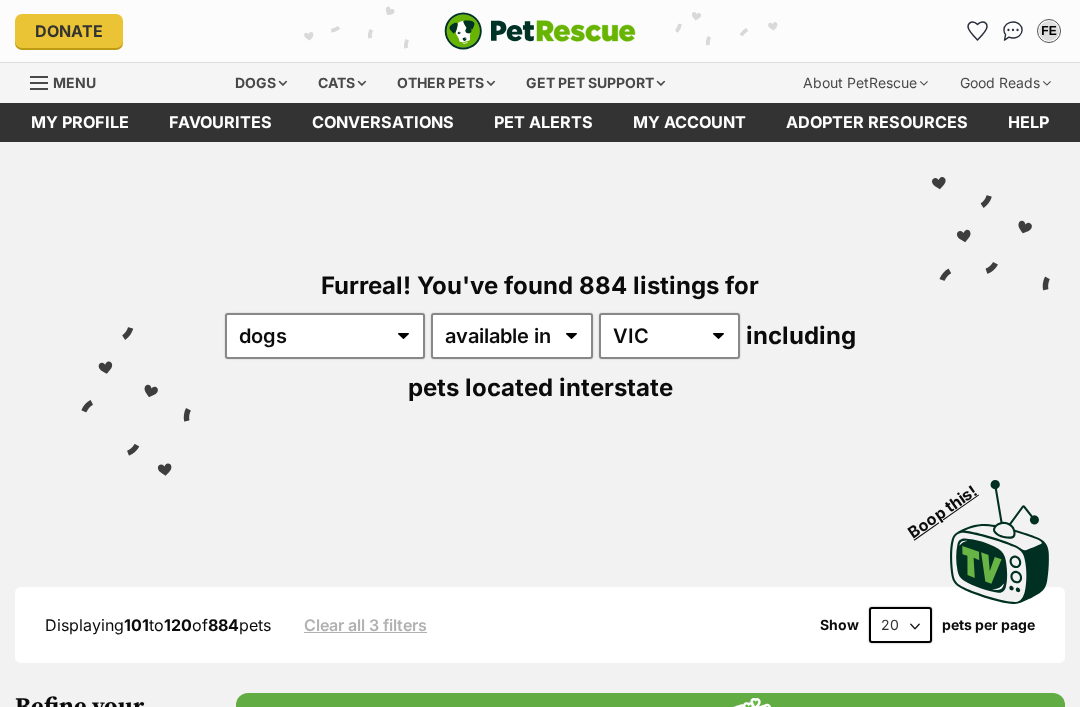 scroll, scrollTop: 0, scrollLeft: 0, axis: both 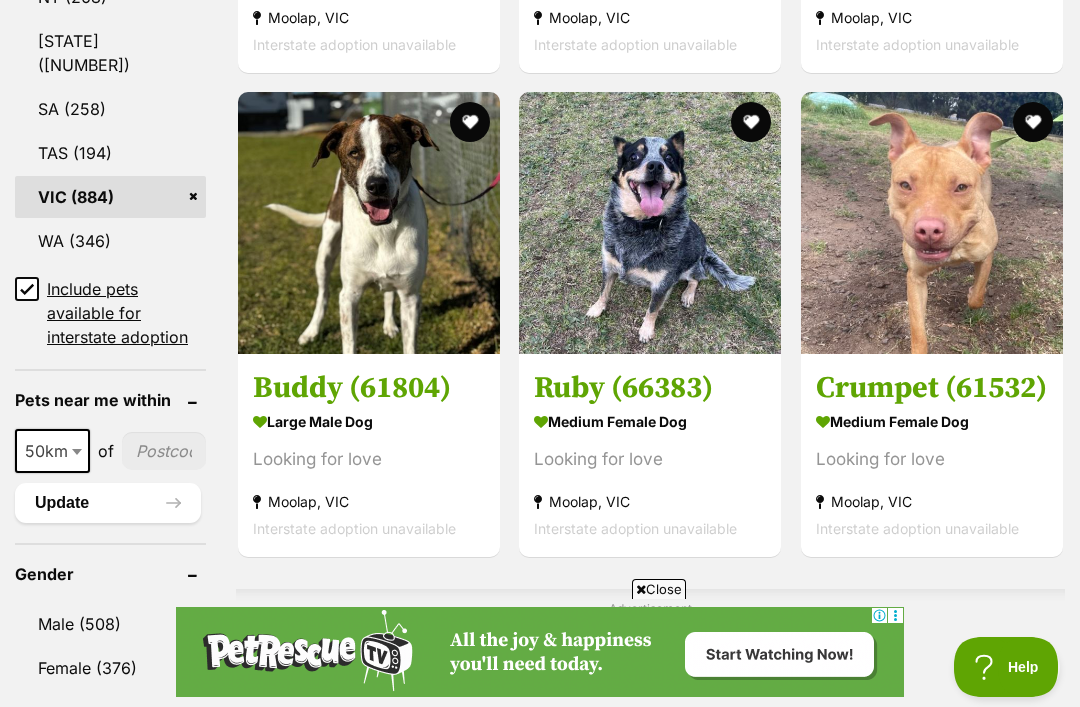 click on "Include pets available for interstate adoption" at bounding box center (27, 289) 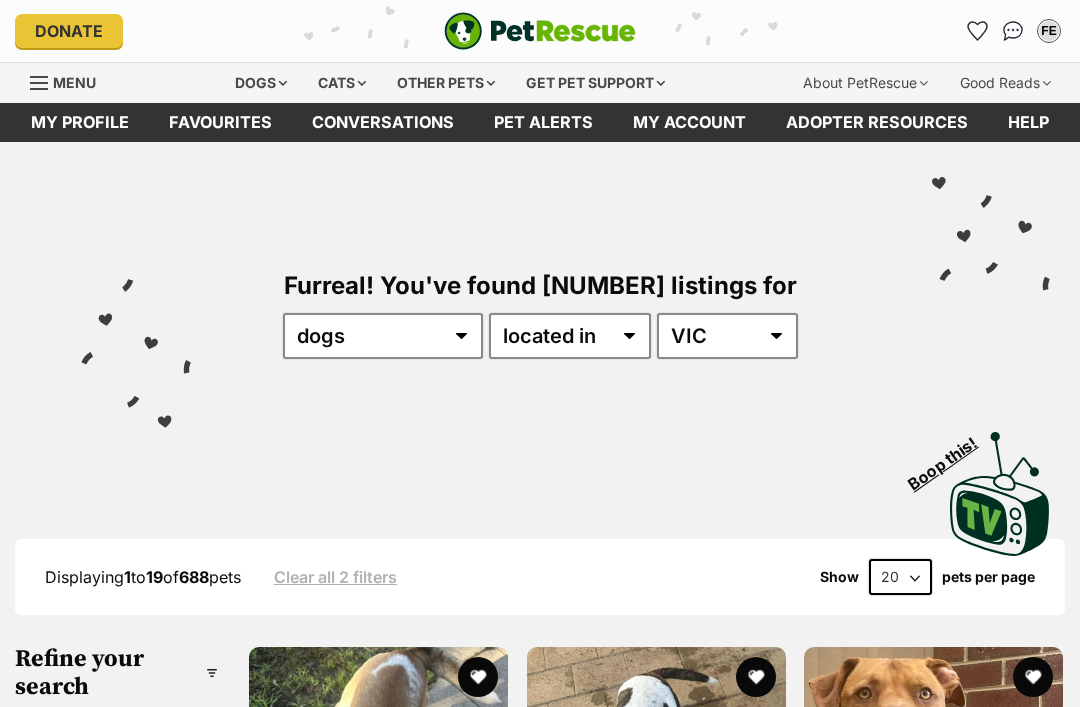 scroll, scrollTop: 84, scrollLeft: 0, axis: vertical 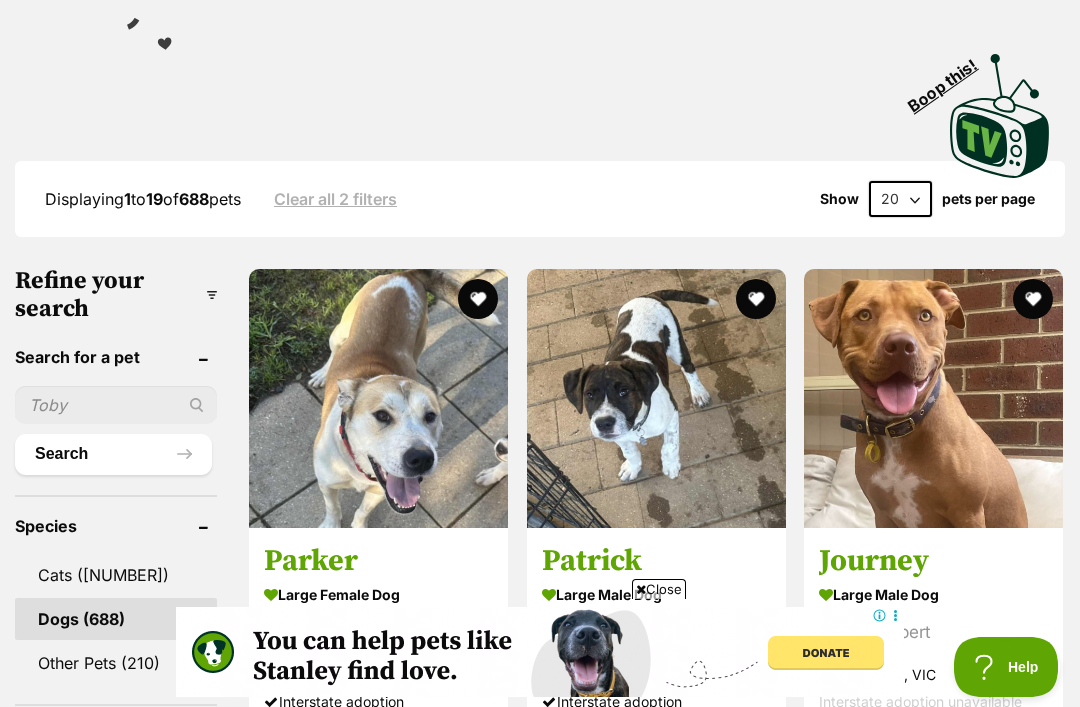 click at bounding box center [116, 405] 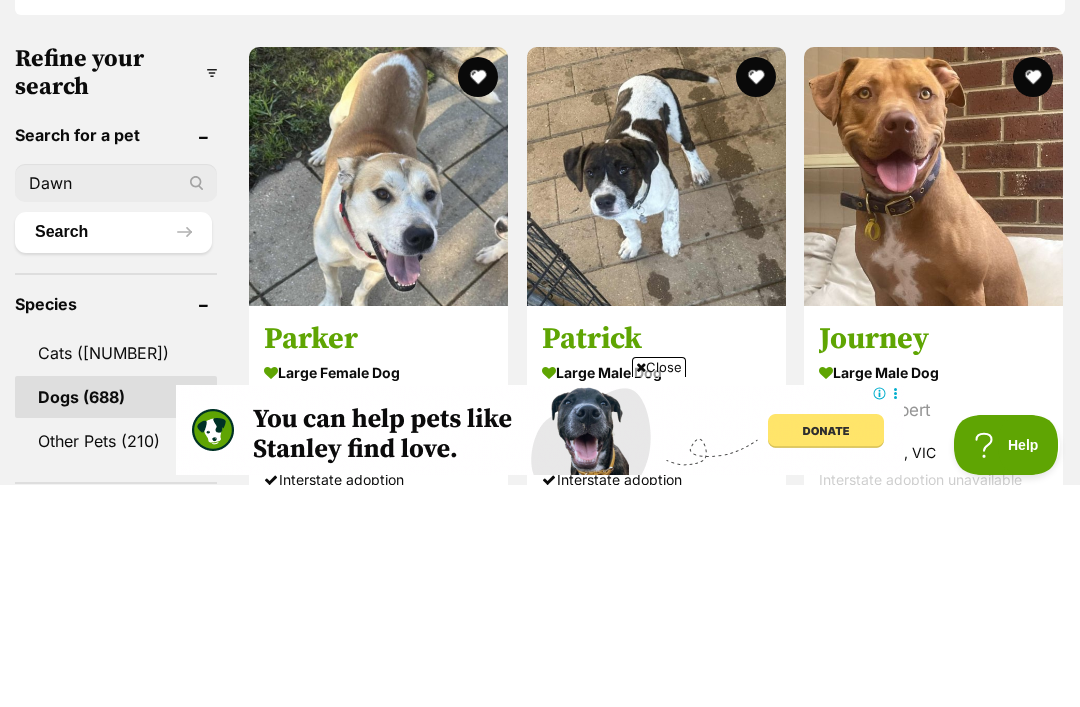 type on "Dawn" 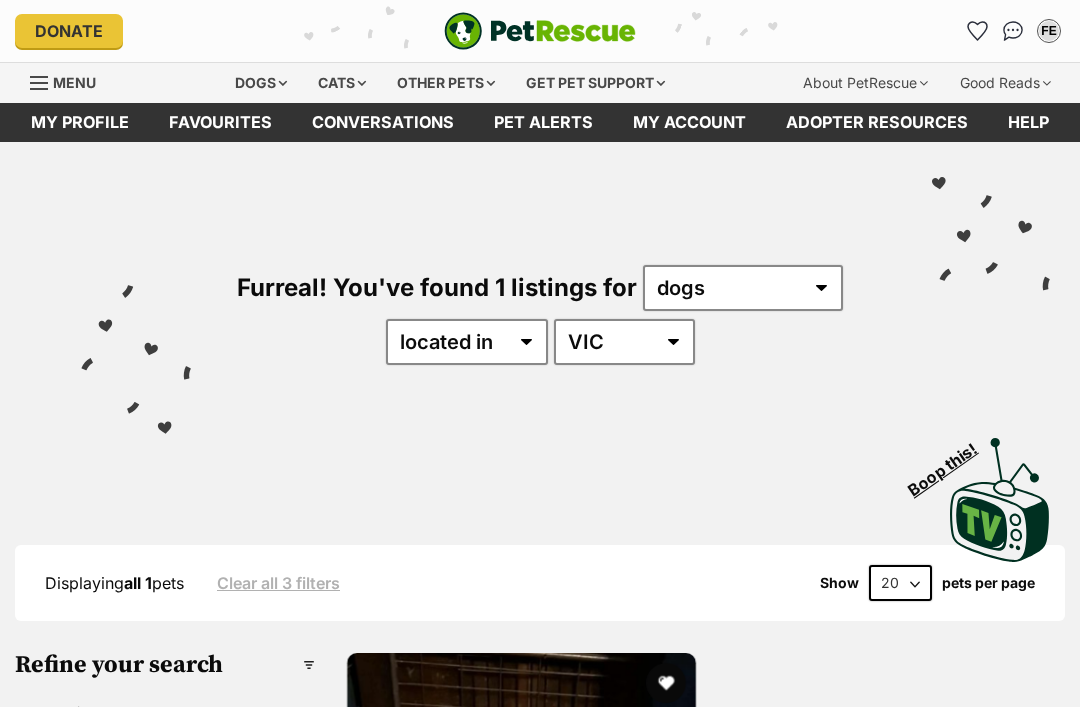 scroll, scrollTop: 0, scrollLeft: 0, axis: both 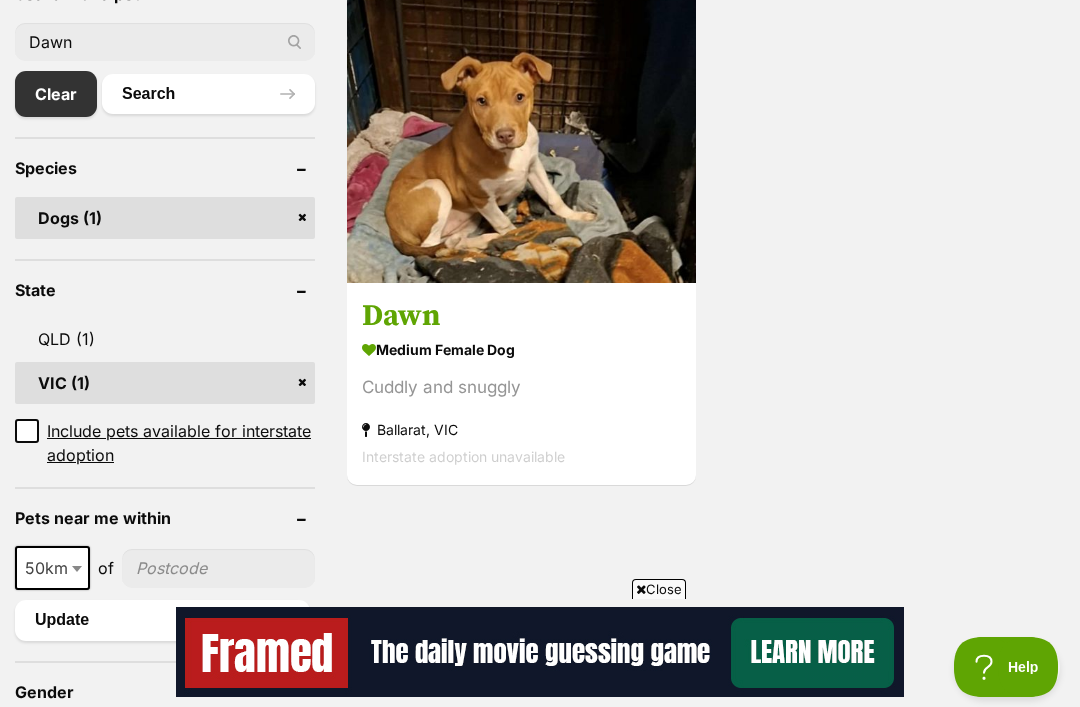 click at bounding box center (521, 108) 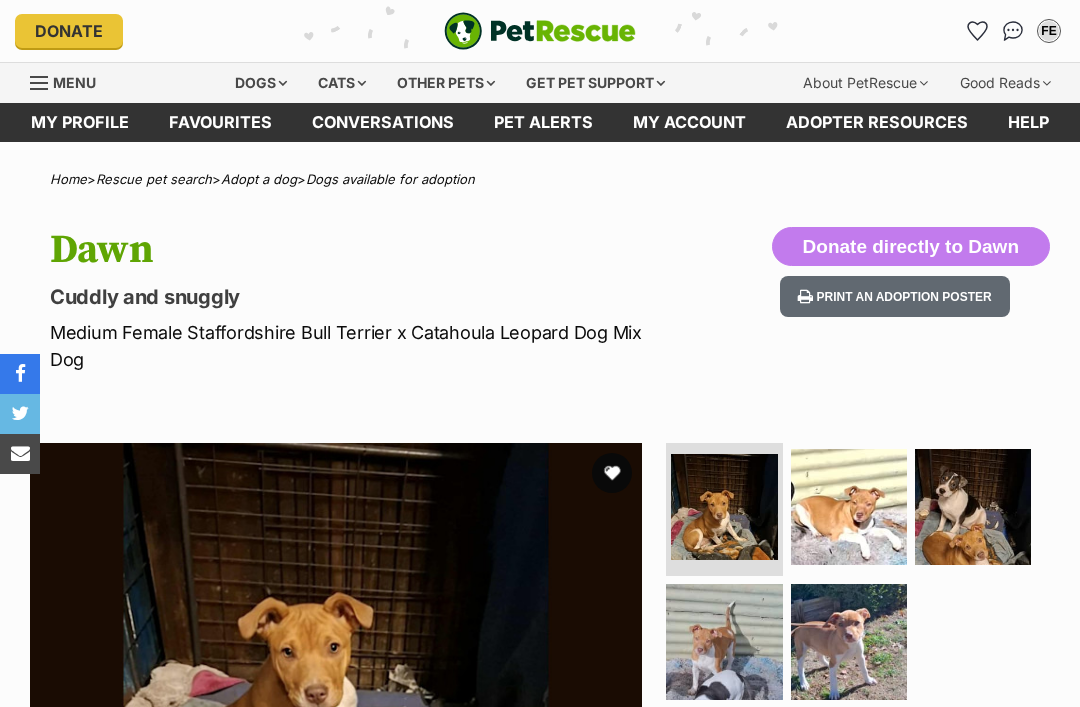 scroll, scrollTop: 0, scrollLeft: 0, axis: both 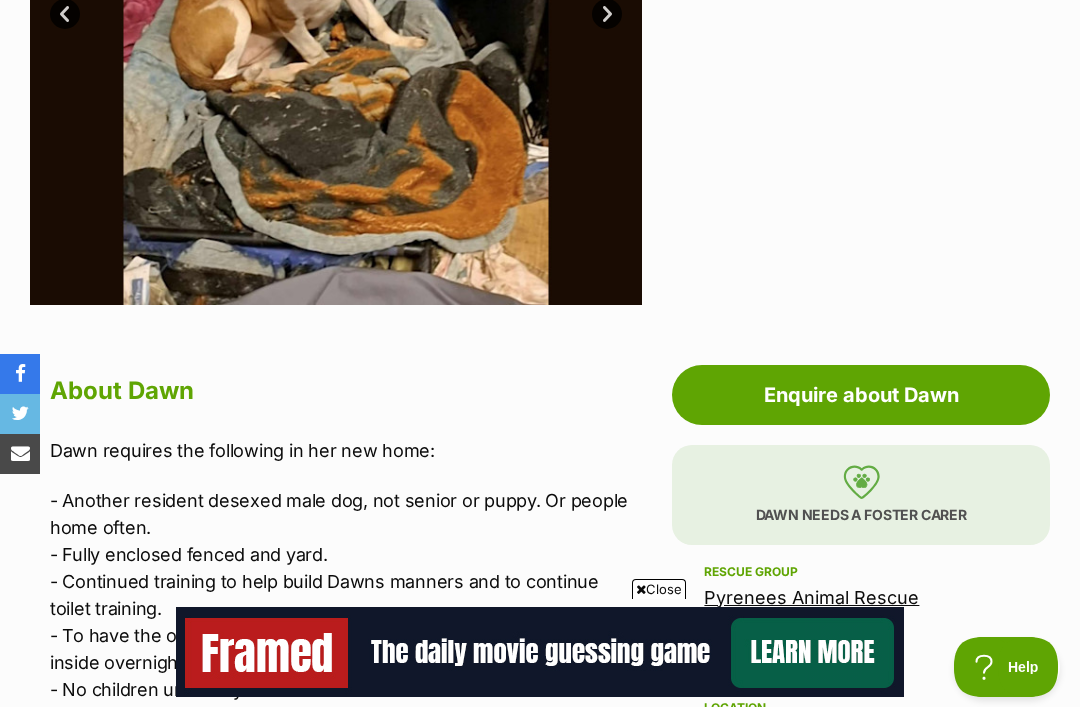 click on "Enquire about Dawn" at bounding box center [861, 395] 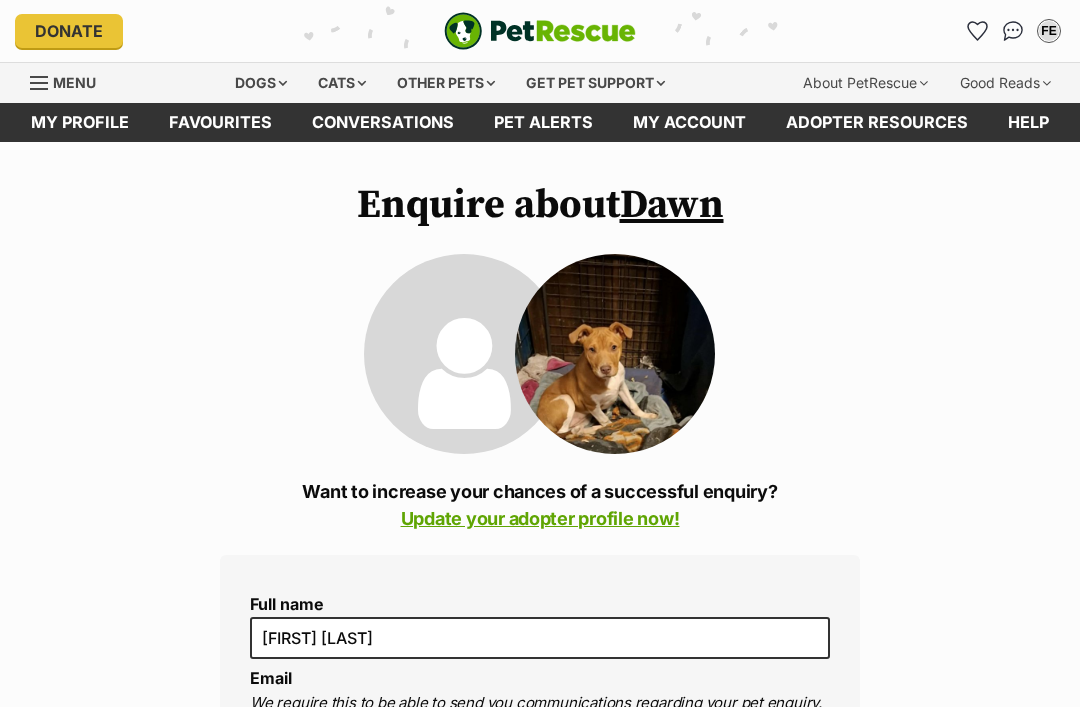 scroll, scrollTop: 74, scrollLeft: 0, axis: vertical 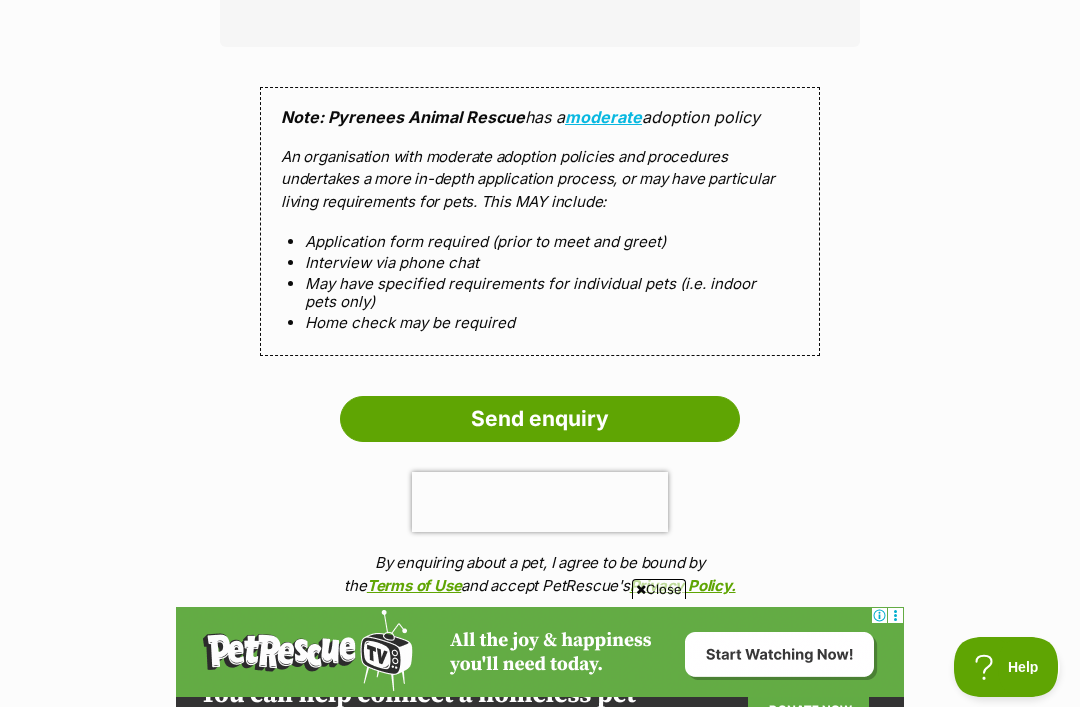 click on "Send enquiry" at bounding box center (540, 419) 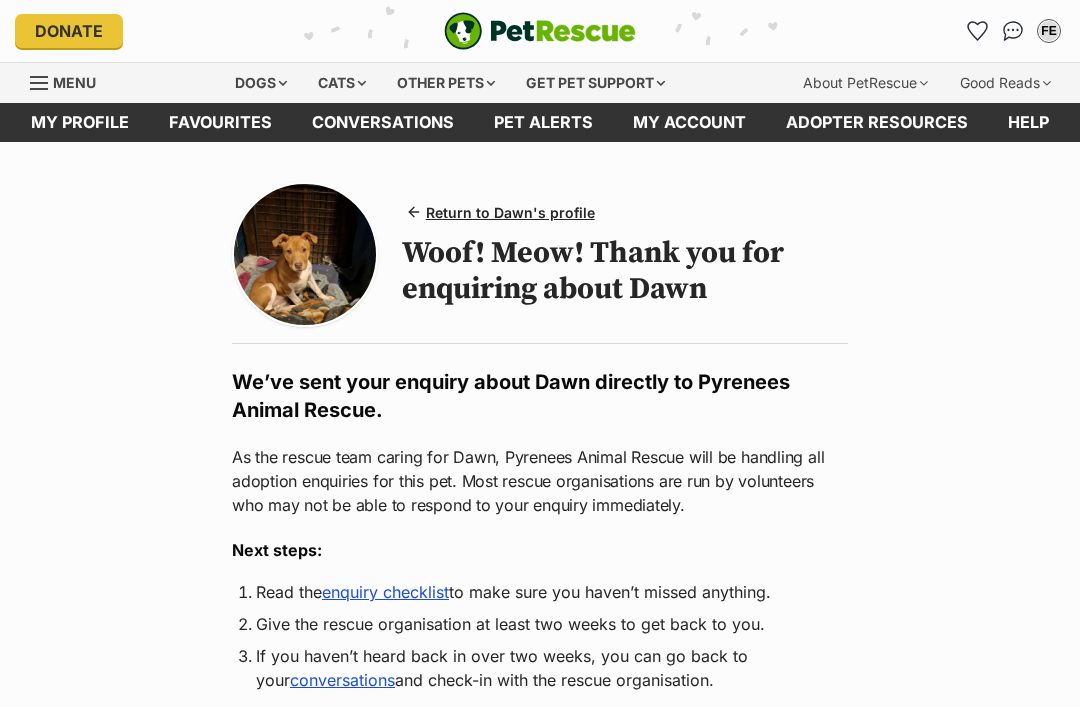 scroll, scrollTop: 0, scrollLeft: 0, axis: both 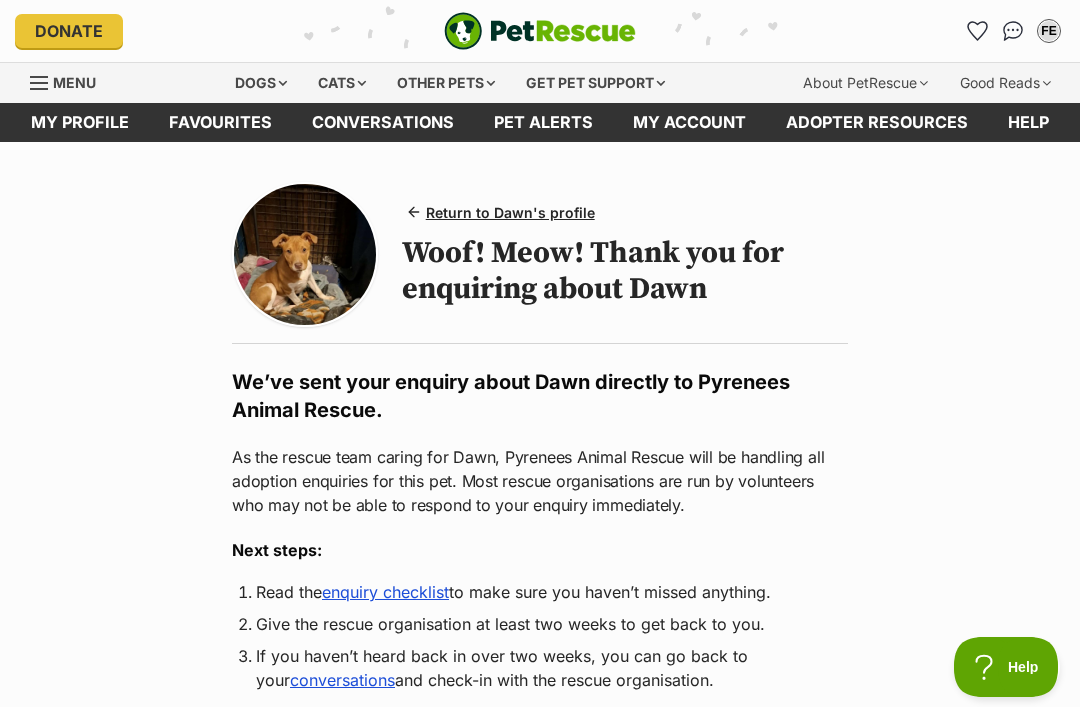 click on "Dogs" at bounding box center [261, 83] 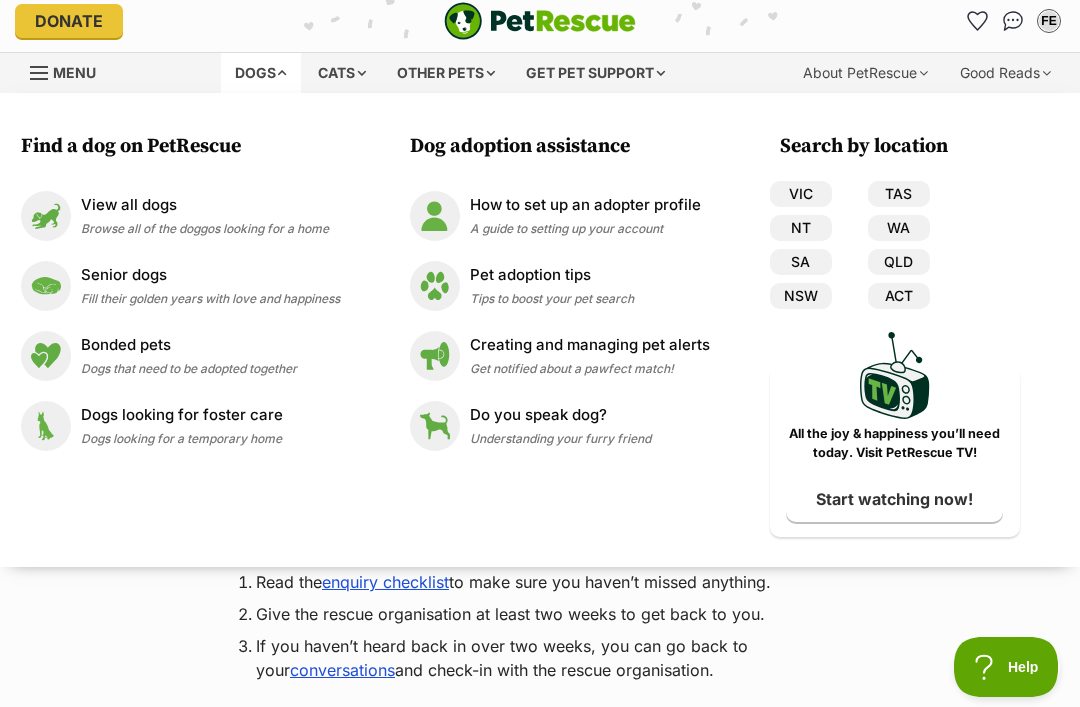 scroll, scrollTop: 0, scrollLeft: 0, axis: both 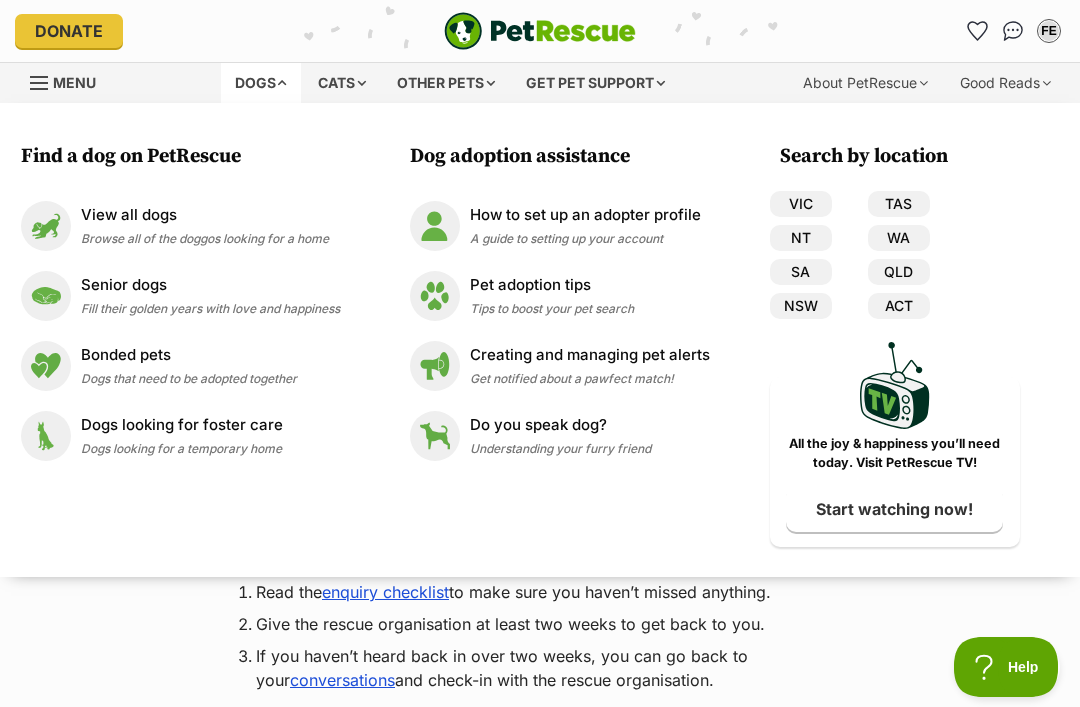 click at bounding box center [46, 226] 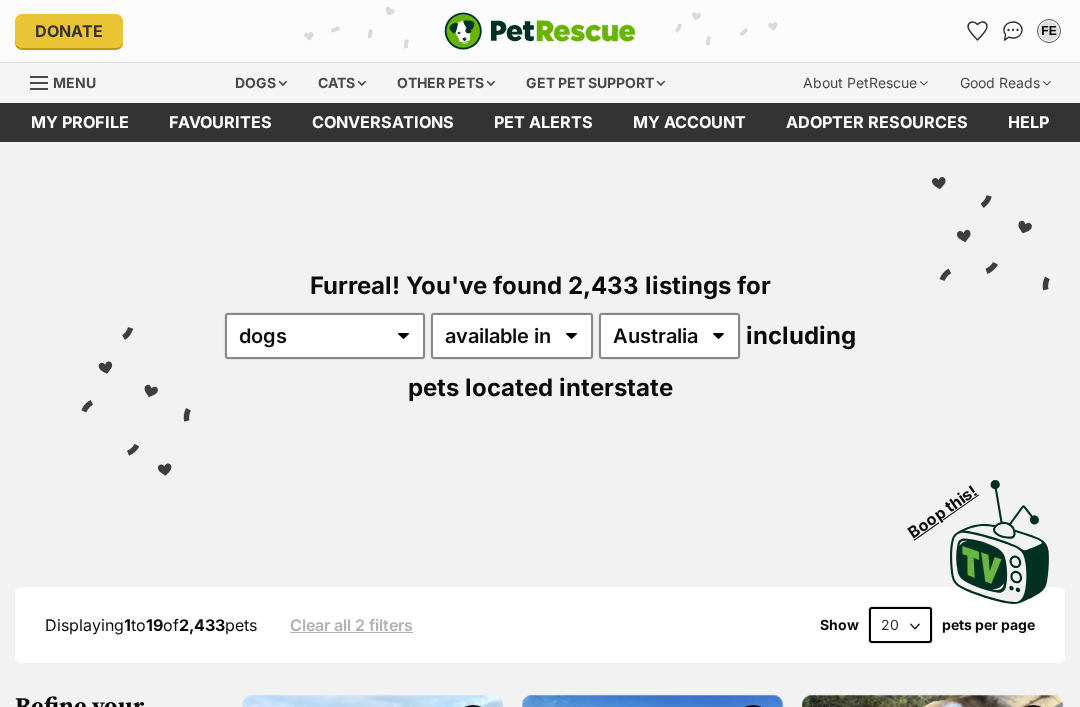scroll, scrollTop: 0, scrollLeft: 0, axis: both 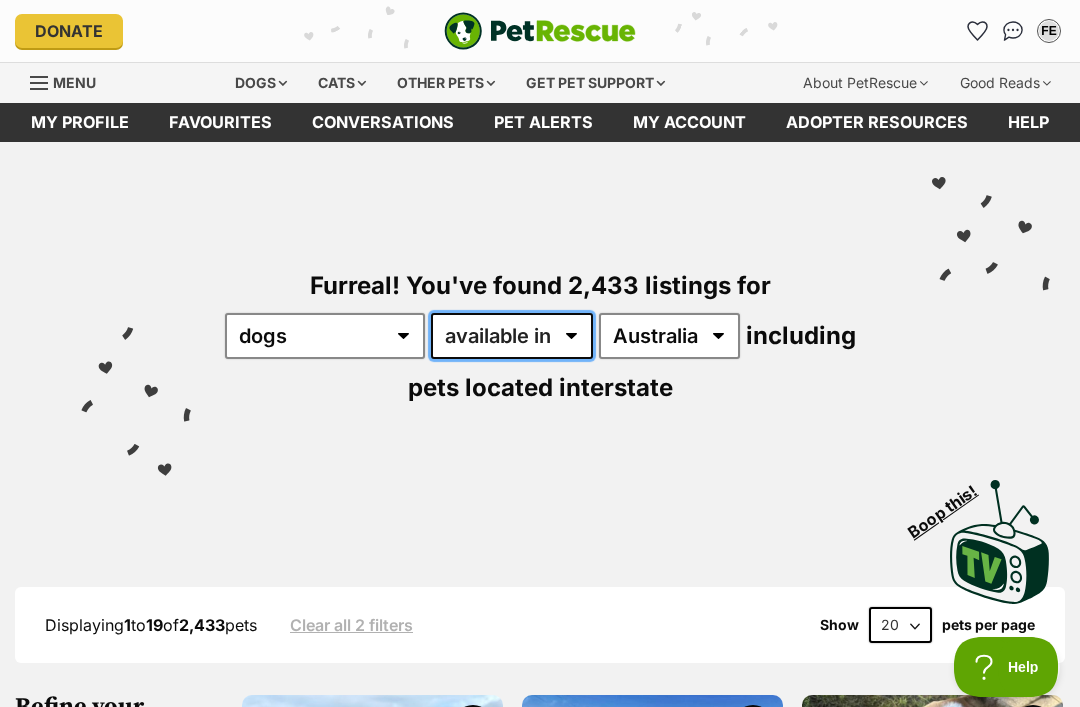 click on "available in
located in" at bounding box center [512, 336] 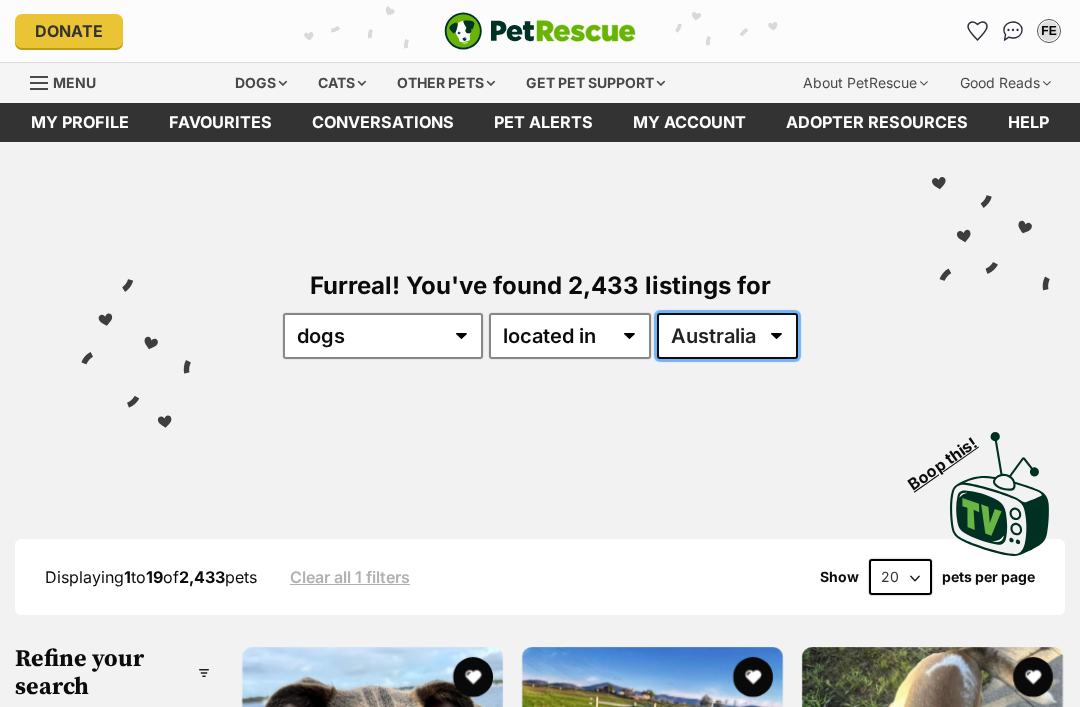 click on "Australia
ACT
NSW
NT
QLD
SA
TAS
VIC
WA" at bounding box center (727, 336) 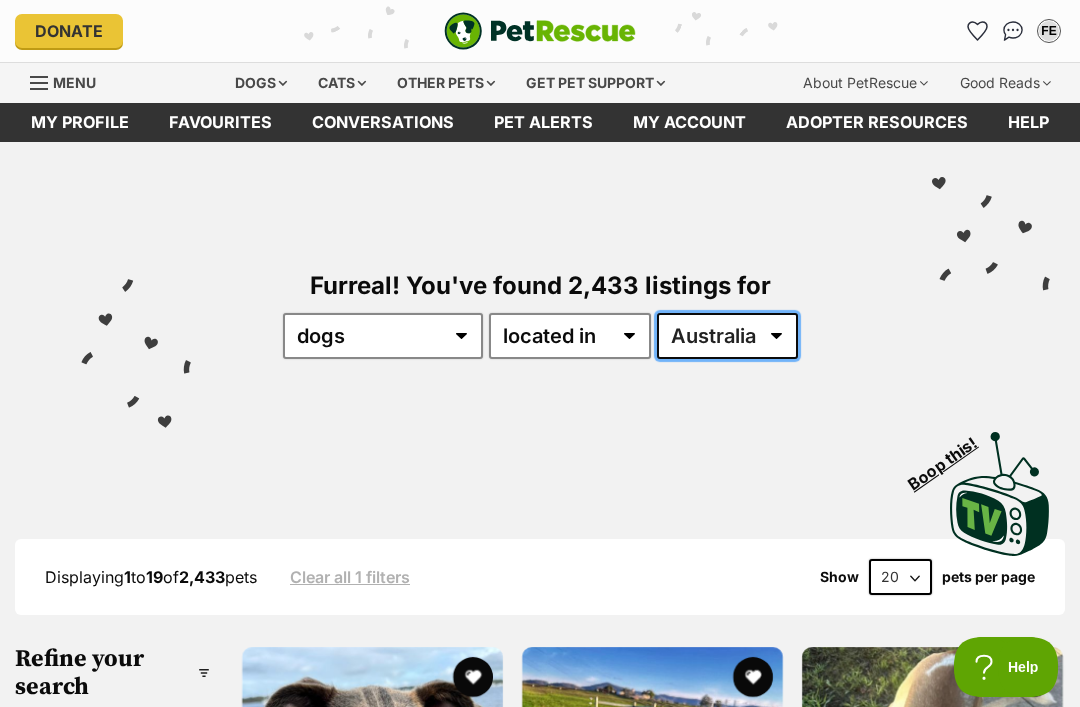 scroll, scrollTop: 0, scrollLeft: 0, axis: both 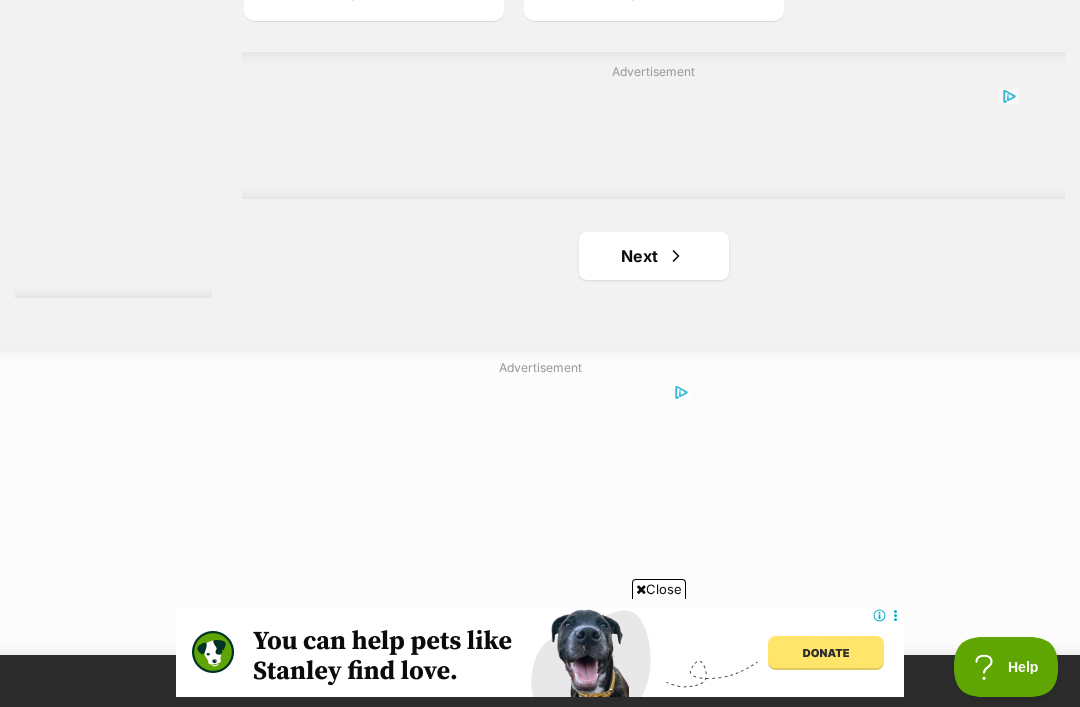 click on "Next" at bounding box center [654, 256] 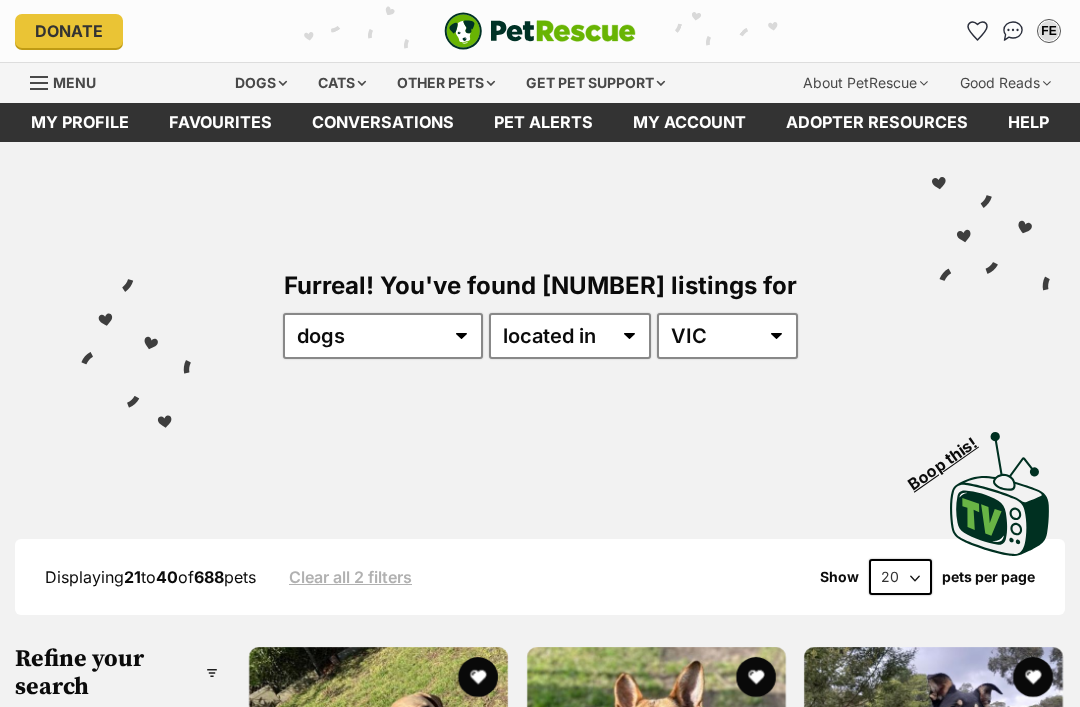 scroll, scrollTop: 0, scrollLeft: 0, axis: both 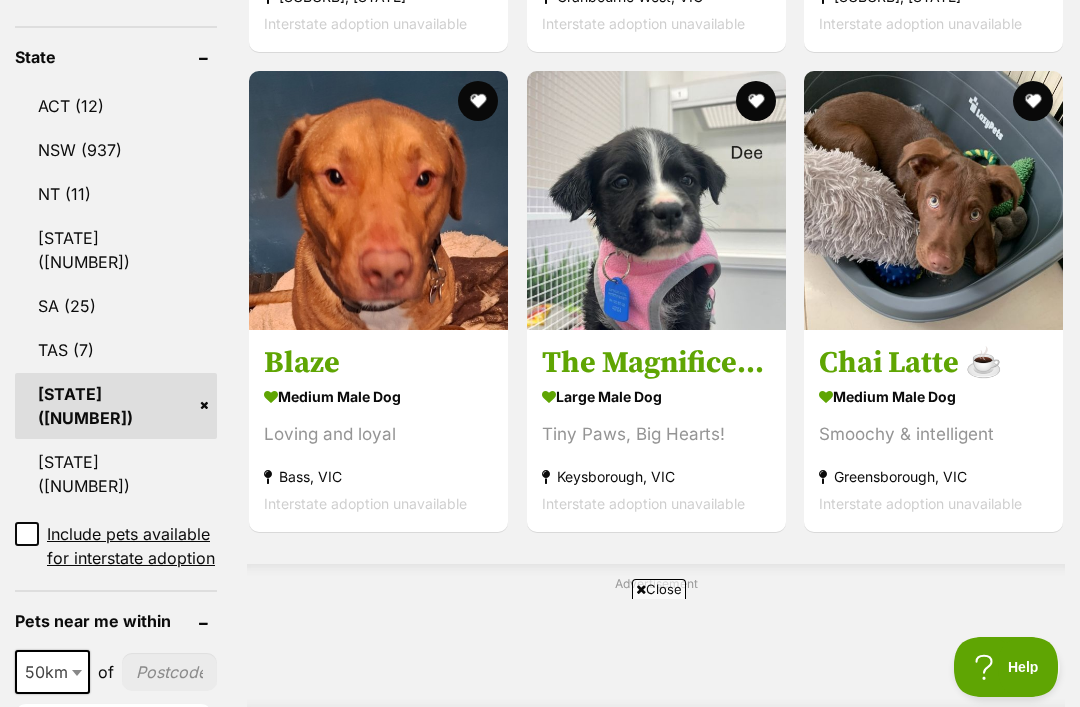 click on "Smoochy & intelligent" at bounding box center [933, 434] 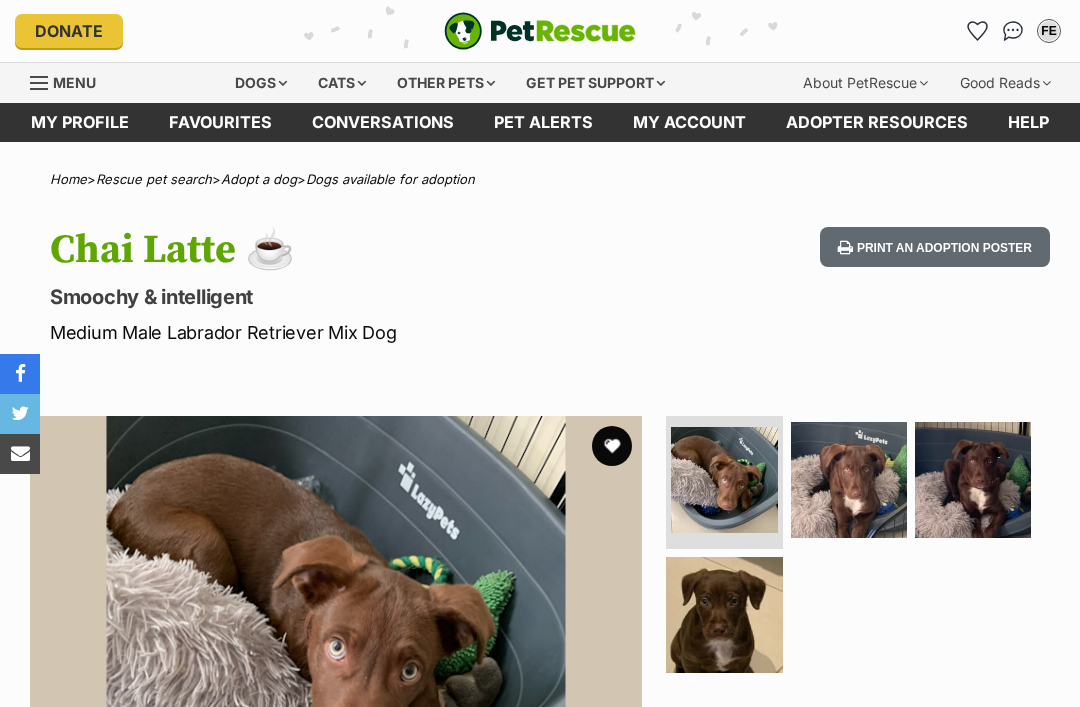 scroll, scrollTop: 0, scrollLeft: 0, axis: both 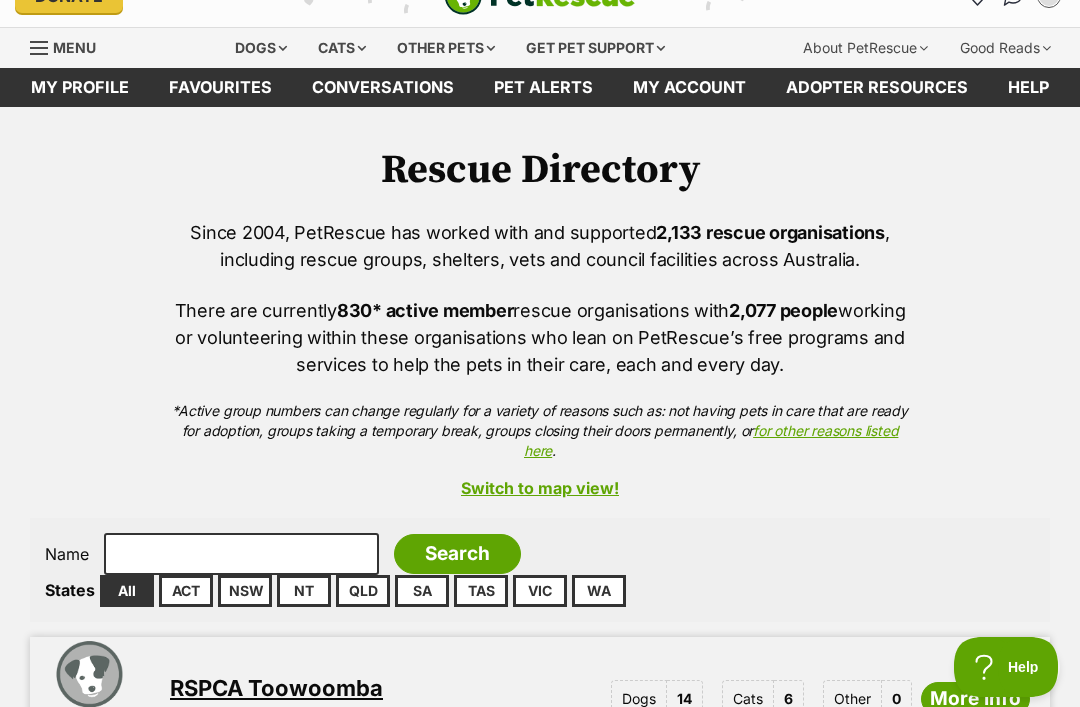 click on "VIC" at bounding box center [540, 591] 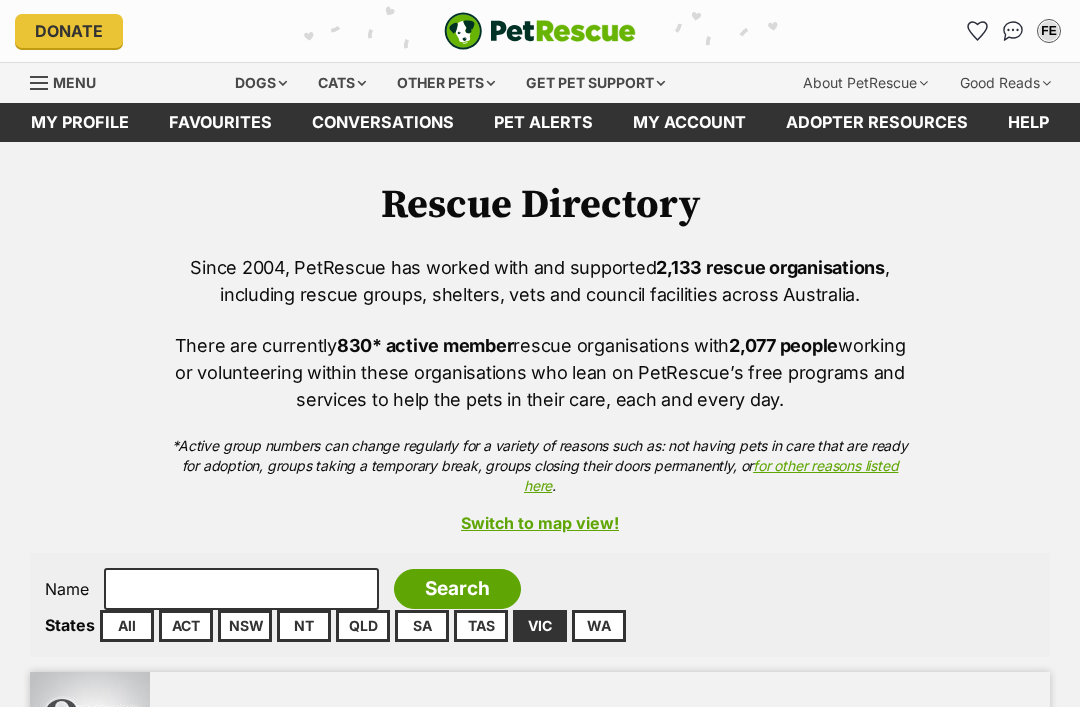 scroll, scrollTop: 0, scrollLeft: 0, axis: both 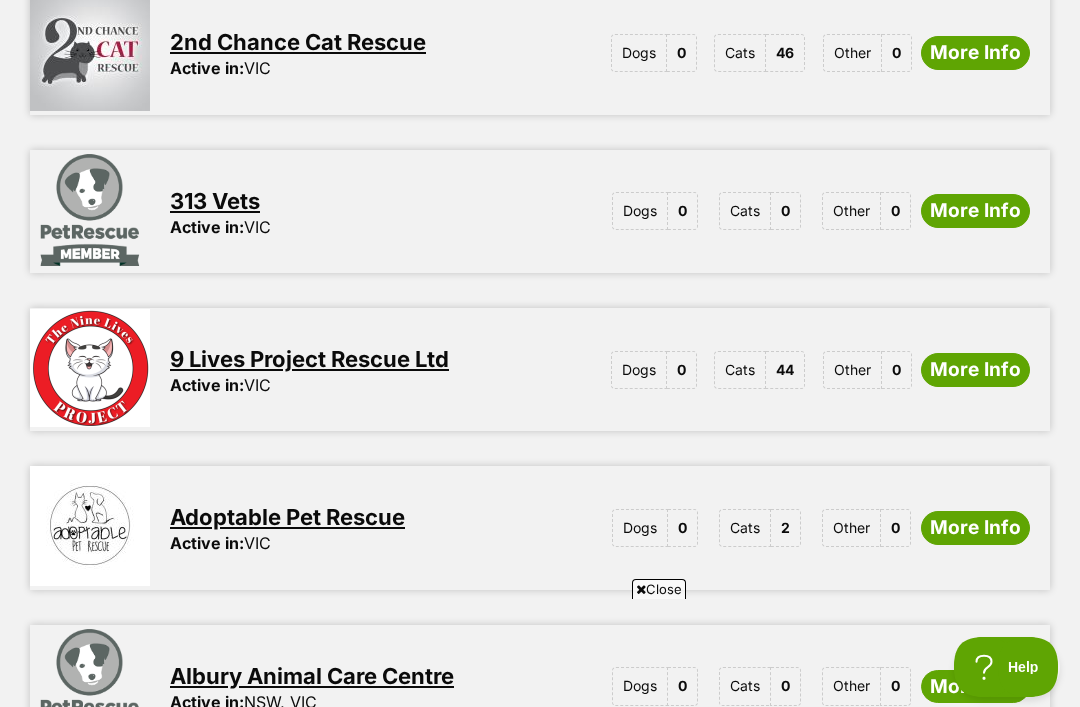 click on "Rescue Directory
Since 2004, PetRescue has worked with and supported  2,133 rescue organisations , including rescue groups, shelters, vets and council facilities across [COUNTRY].
There are currently  830* active member  rescue organisations with  2,077 people  working or volunteering within these organisations who lean on PetRescue’s free programs and services to help the pets in their care, each and every day.
*Active group numbers can change regularly for a variety of reasons such as: not having pets in care that are ready for adoption, groups taking a temporary break, groups closing their doors permanently, or  for other reasons listed here .
Switch to map view!
Name
Search
States
All
ACT
NSW
NT
QLD
SA
TAS
VIC
WA
2nd Chance Cat Rescue
Active in:
VIC
Dogs
0
Cats
46
Other
0
More Info
Advertisement
313 Vets
Active in:
VIC
Dogs" at bounding box center [540, 959] 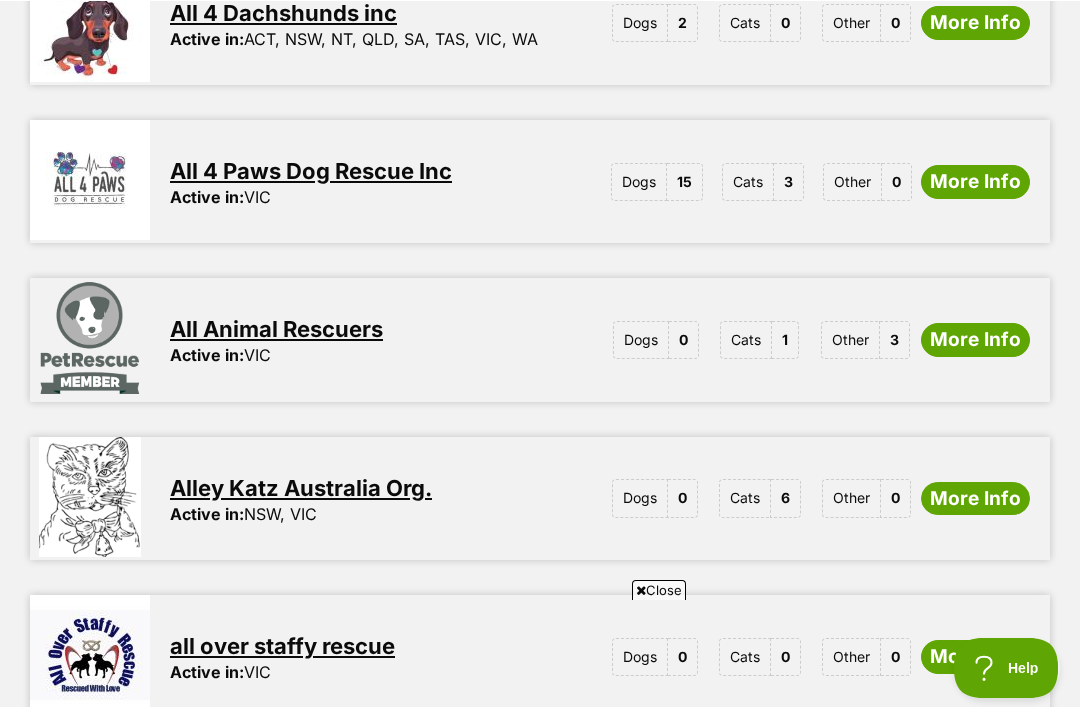 scroll, scrollTop: 1661, scrollLeft: 0, axis: vertical 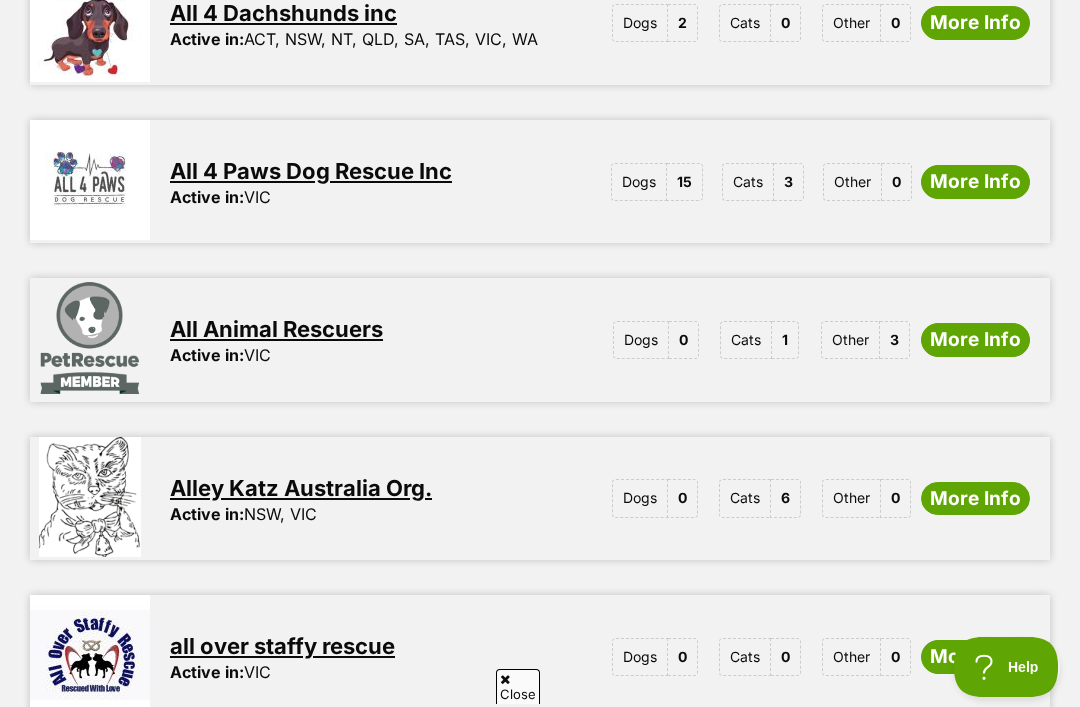 click on "All 4 Paws Dog Rescue Inc" at bounding box center (311, 171) 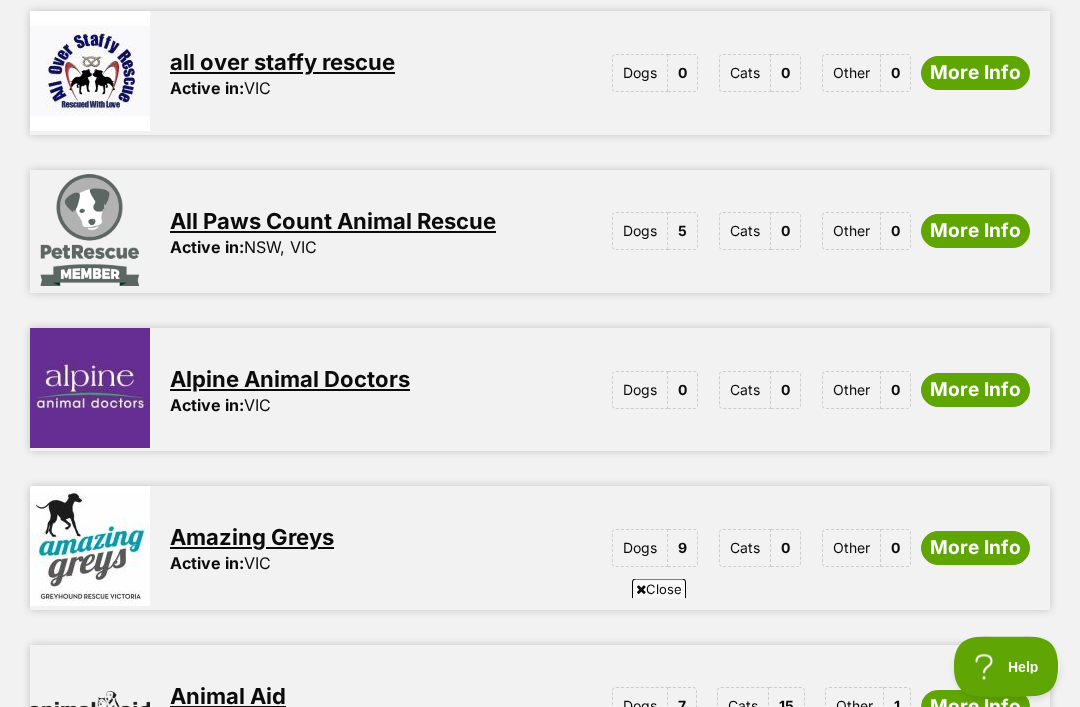 scroll, scrollTop: 2246, scrollLeft: 0, axis: vertical 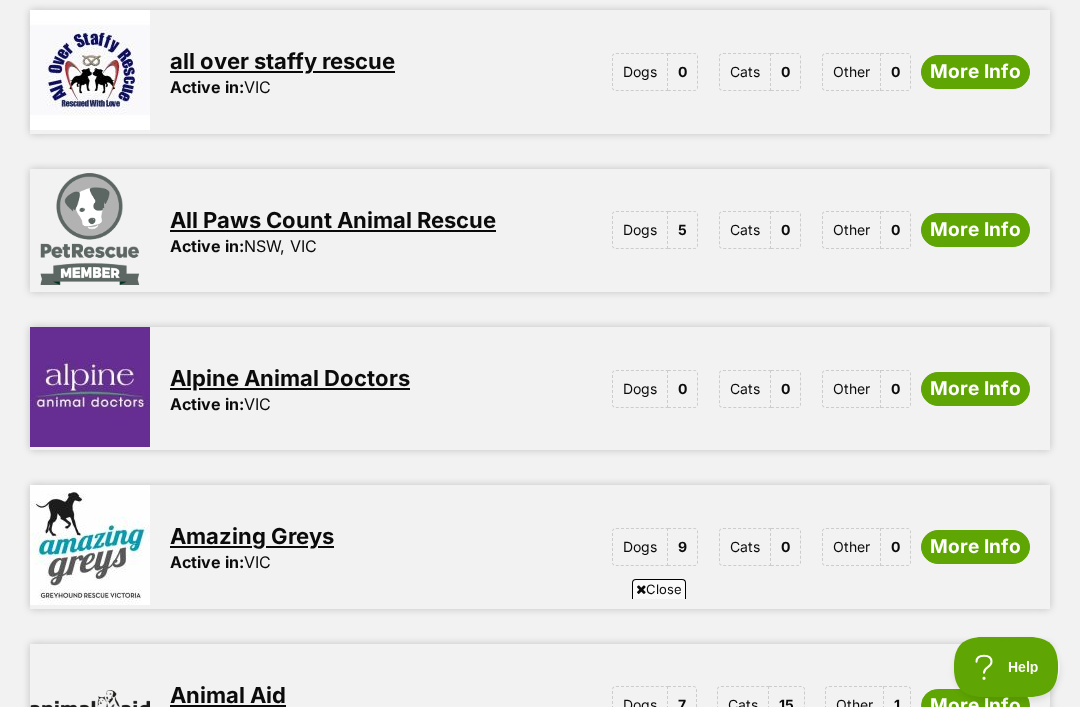 click on "All Paws Count Animal Rescue" at bounding box center [333, 220] 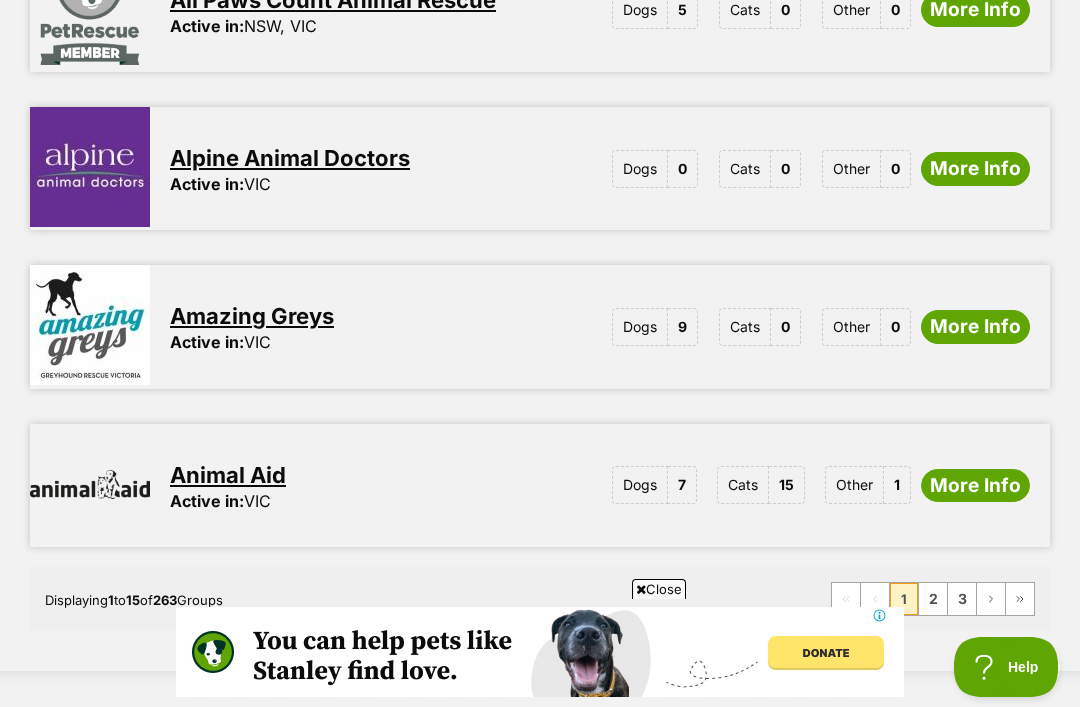 scroll, scrollTop: 0, scrollLeft: 0, axis: both 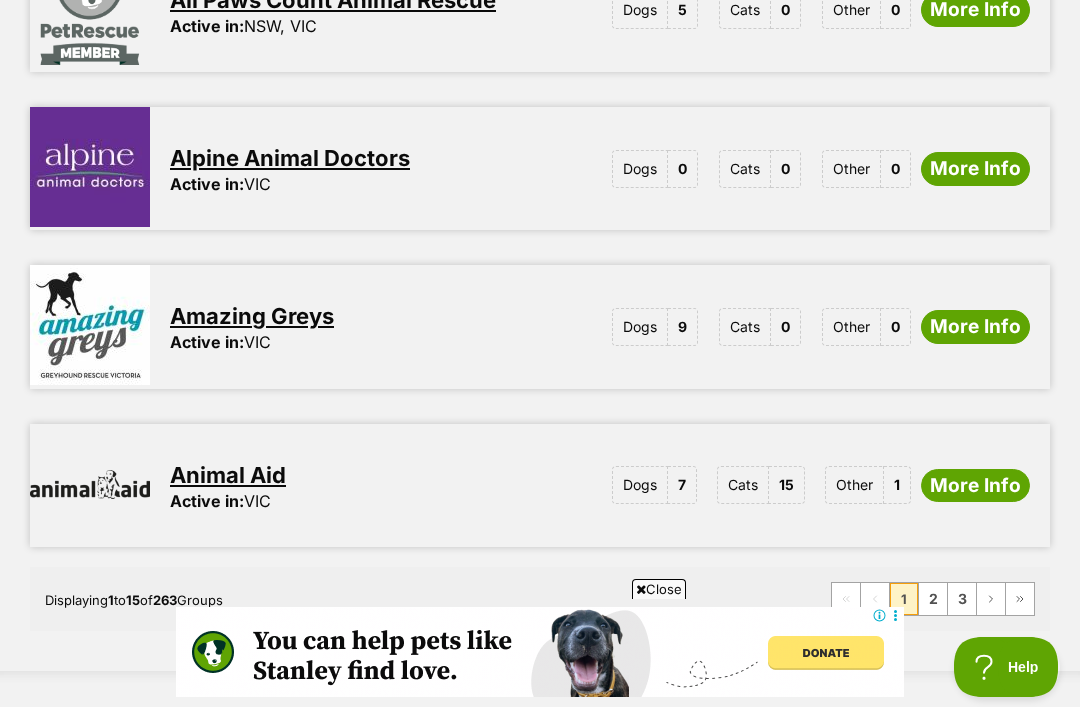 click on "Amazing Greys" at bounding box center (252, 316) 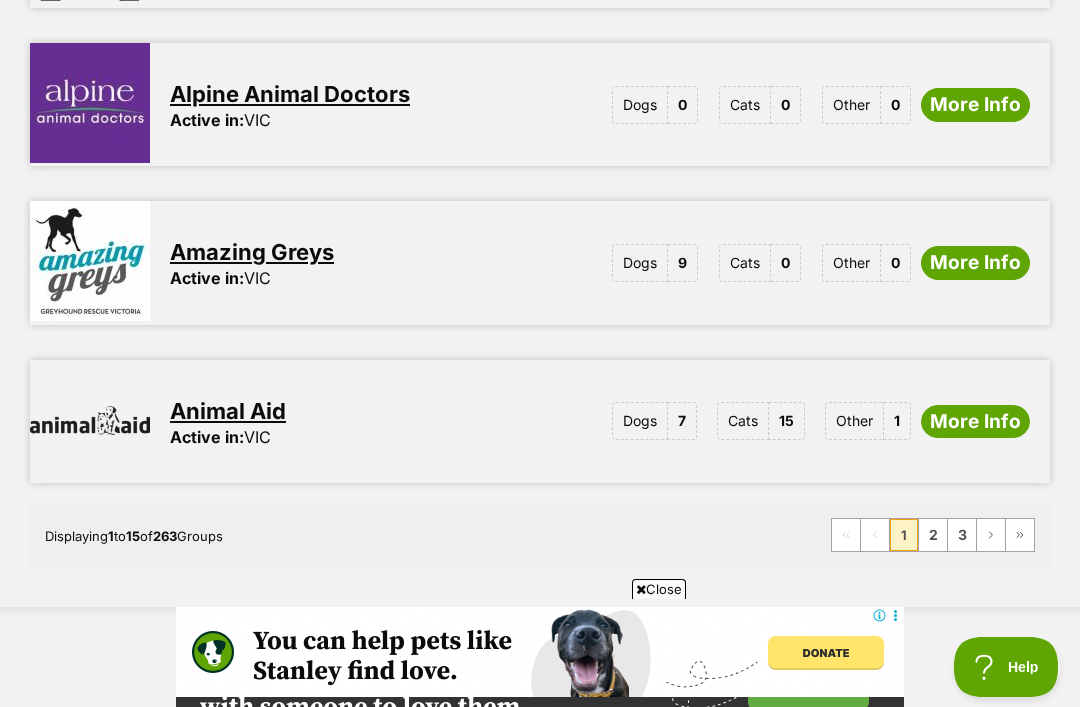 scroll, scrollTop: 0, scrollLeft: 0, axis: both 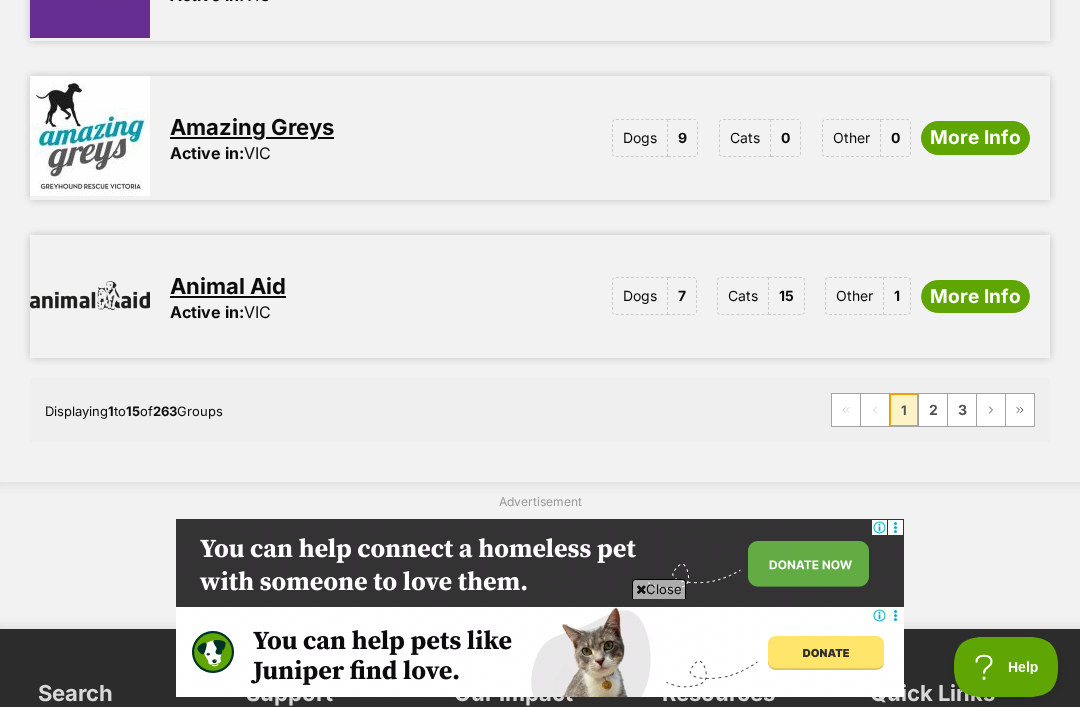 click on "2" at bounding box center (933, 410) 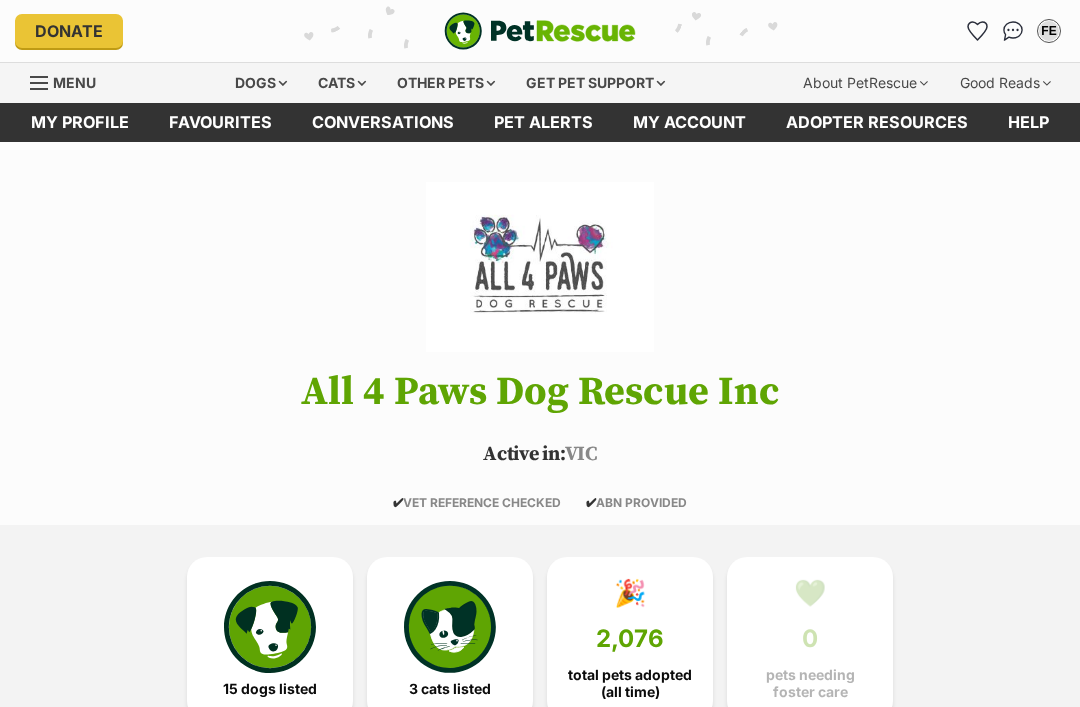 scroll, scrollTop: 0, scrollLeft: 0, axis: both 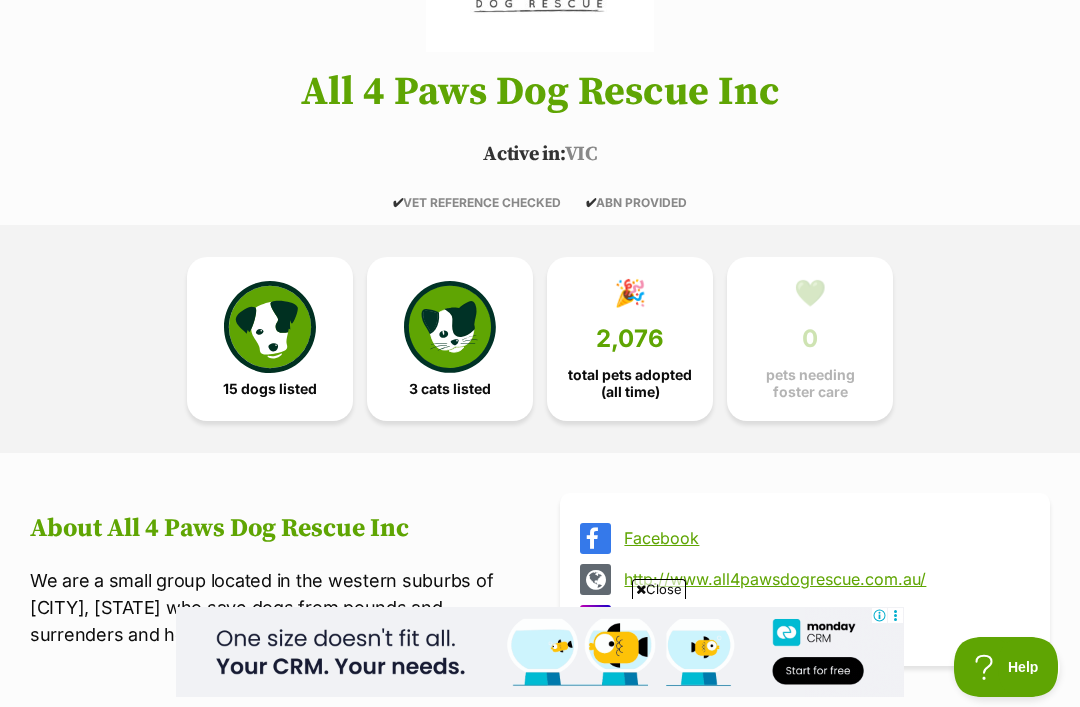 click at bounding box center (270, 327) 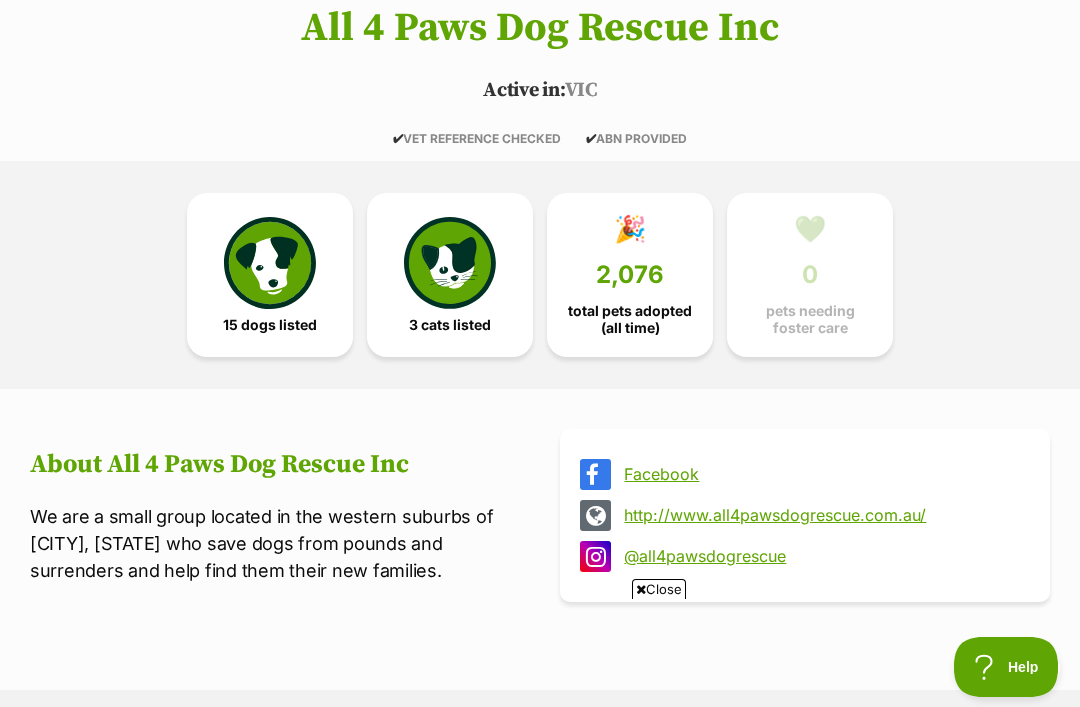 scroll, scrollTop: 0, scrollLeft: 0, axis: both 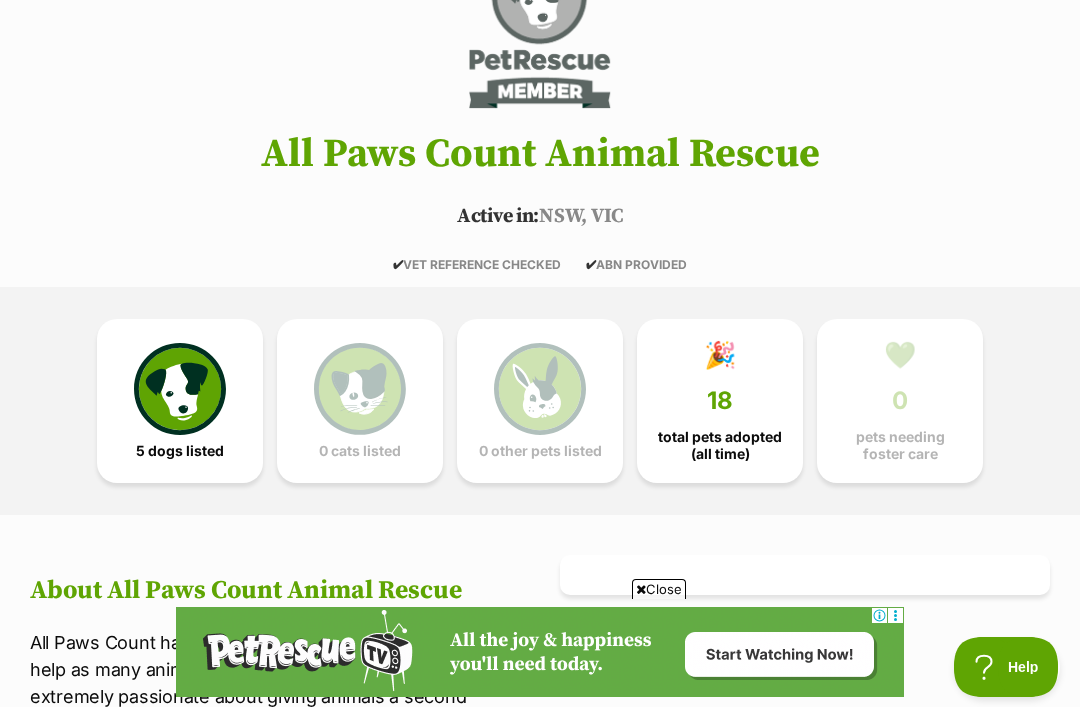 click at bounding box center (180, 389) 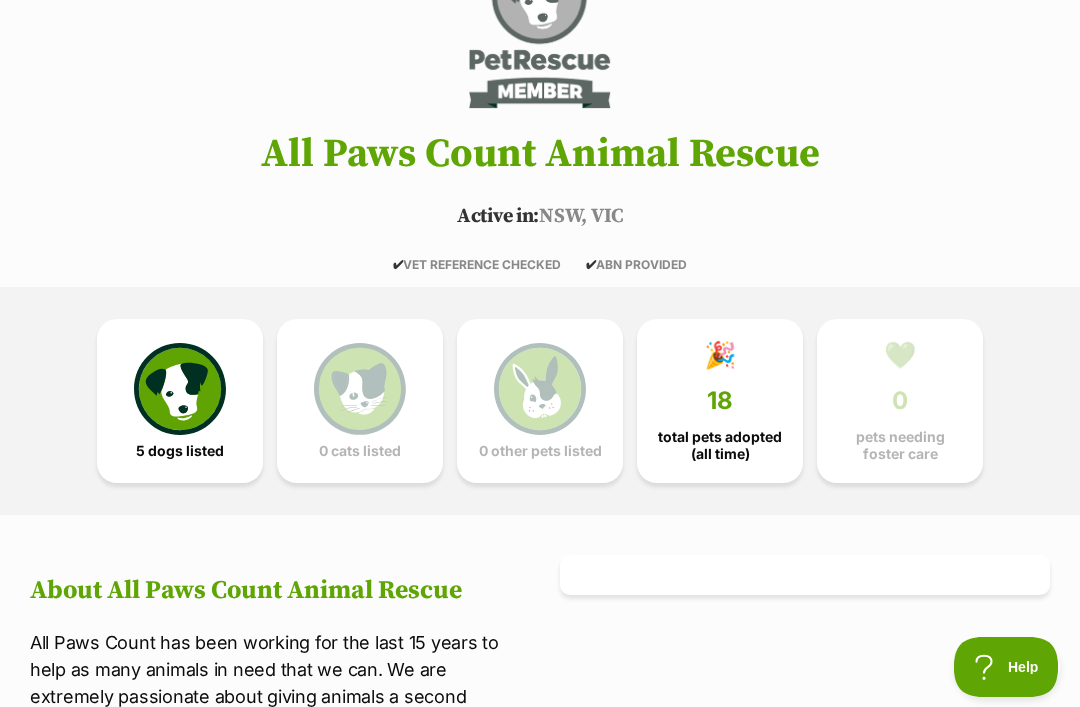 scroll, scrollTop: 302, scrollLeft: 0, axis: vertical 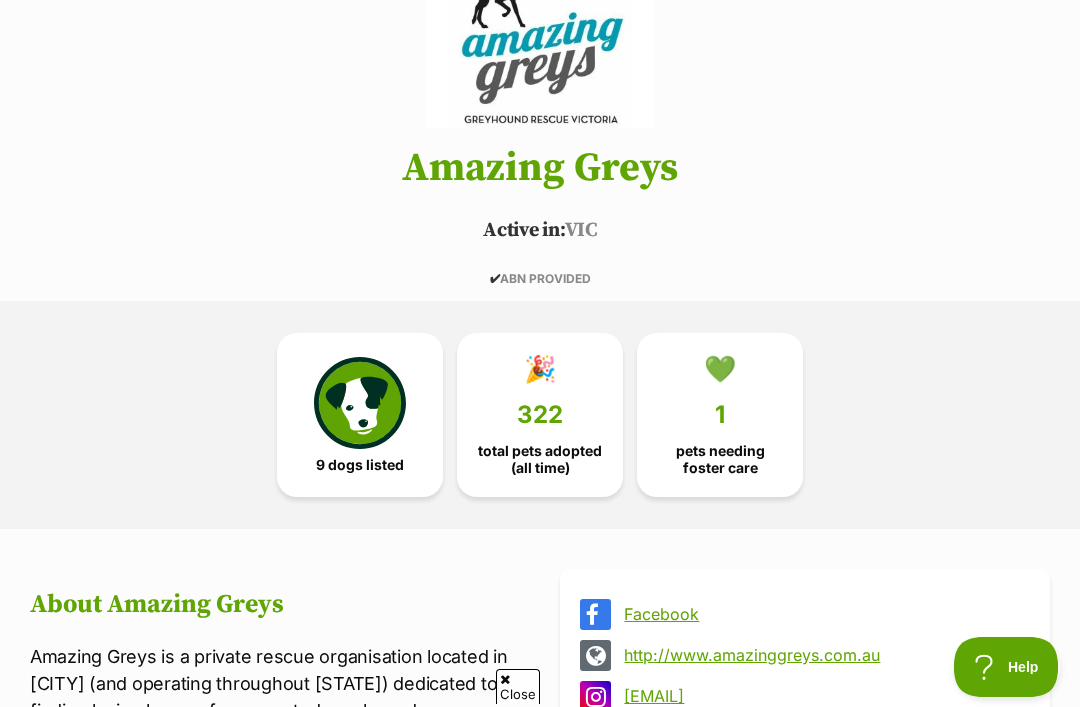 click at bounding box center (360, 403) 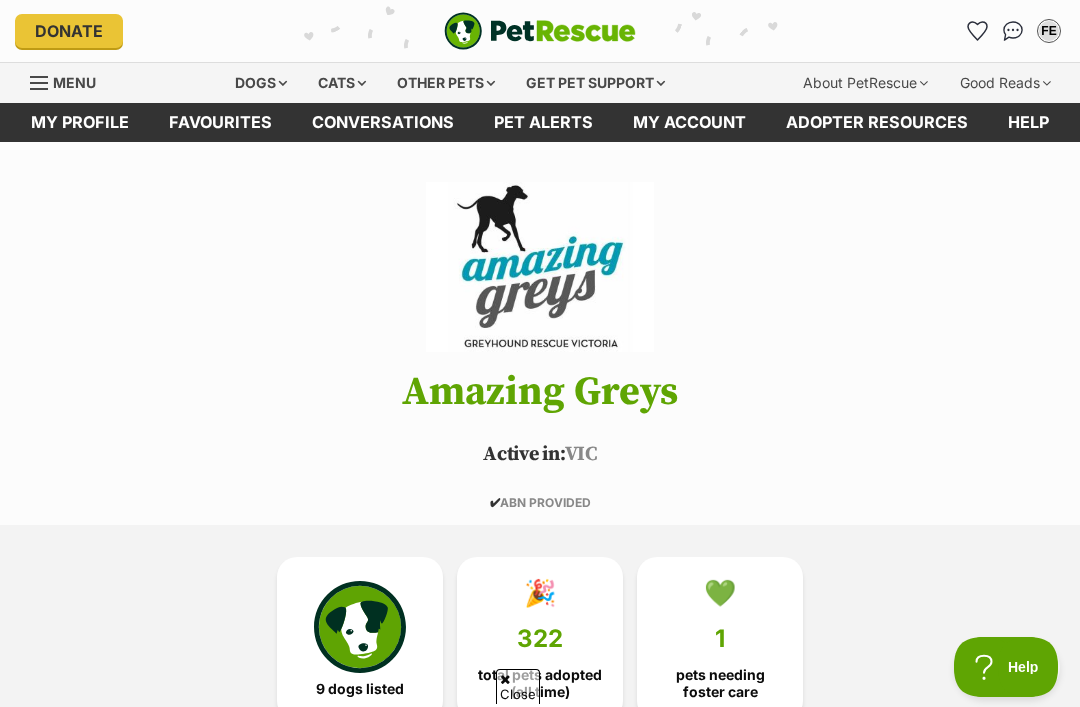 scroll, scrollTop: 288, scrollLeft: 0, axis: vertical 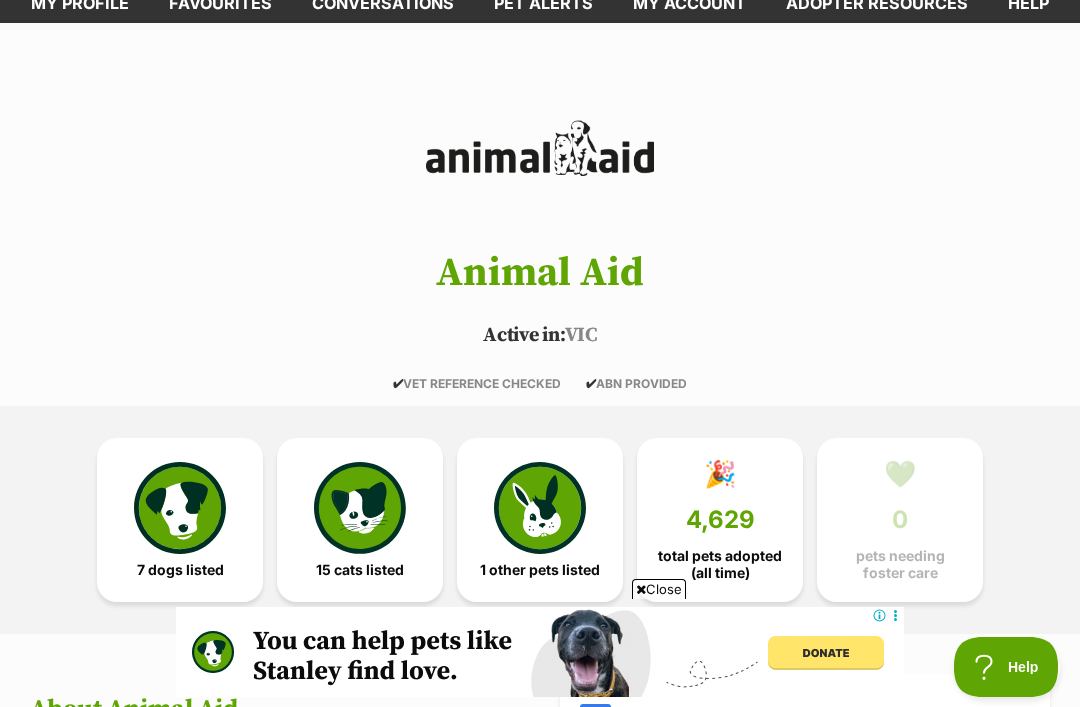 click at bounding box center (180, 508) 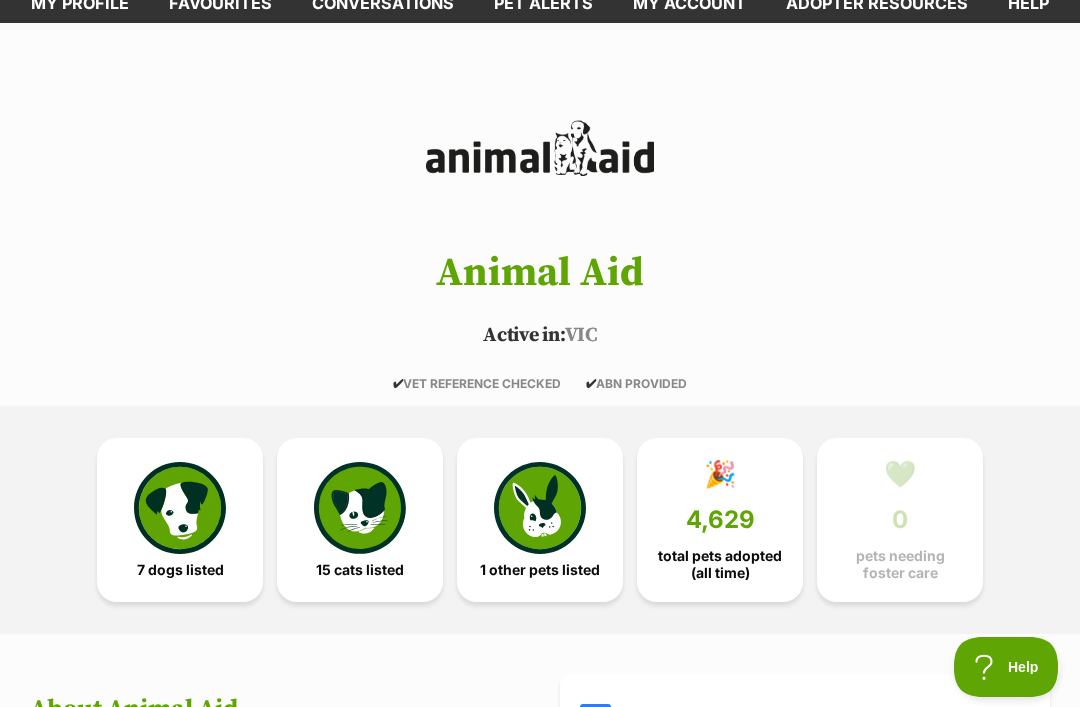 scroll, scrollTop: 183, scrollLeft: 0, axis: vertical 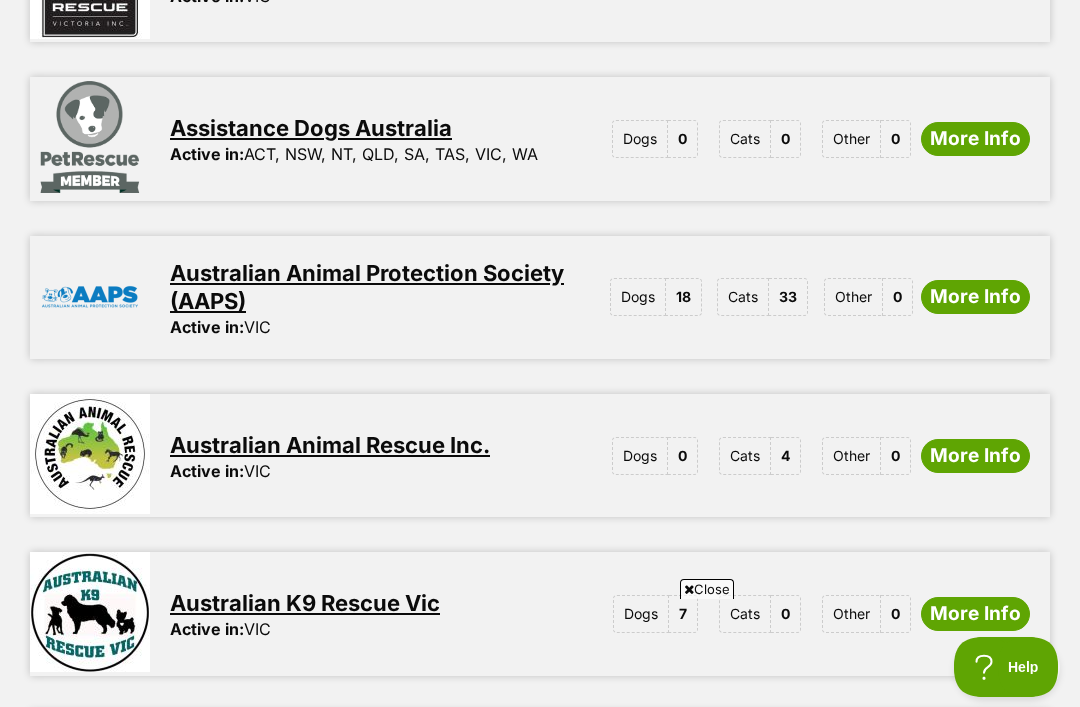 click on "Australian Animal Protection Society (AAPS)" at bounding box center [367, 287] 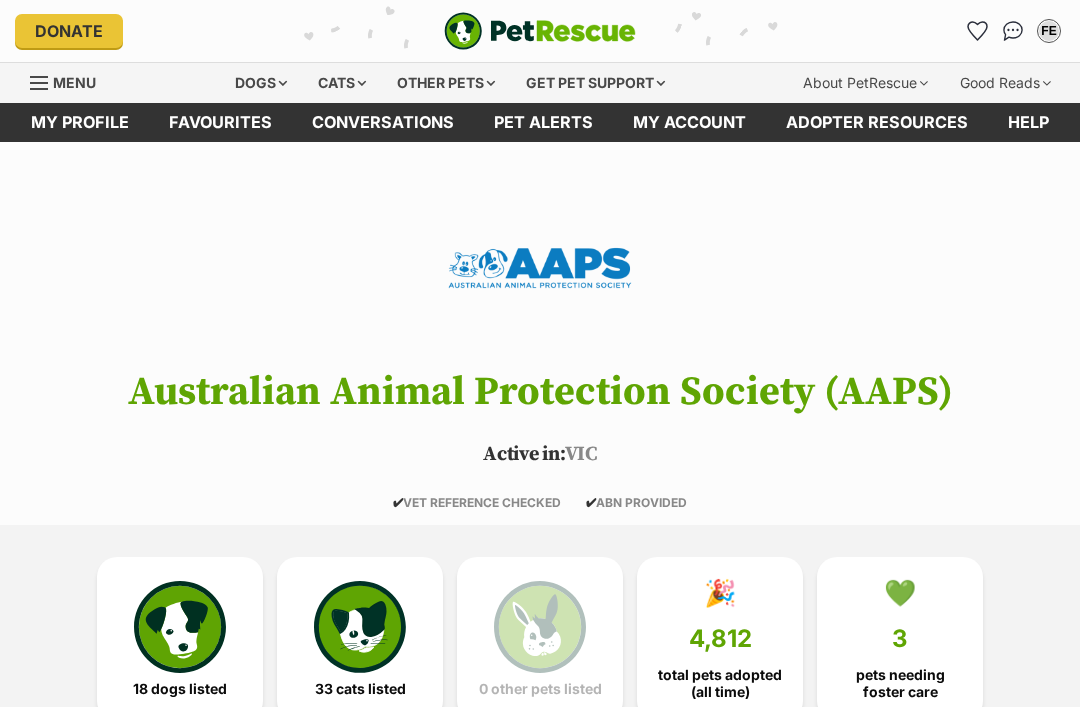scroll, scrollTop: 0, scrollLeft: 0, axis: both 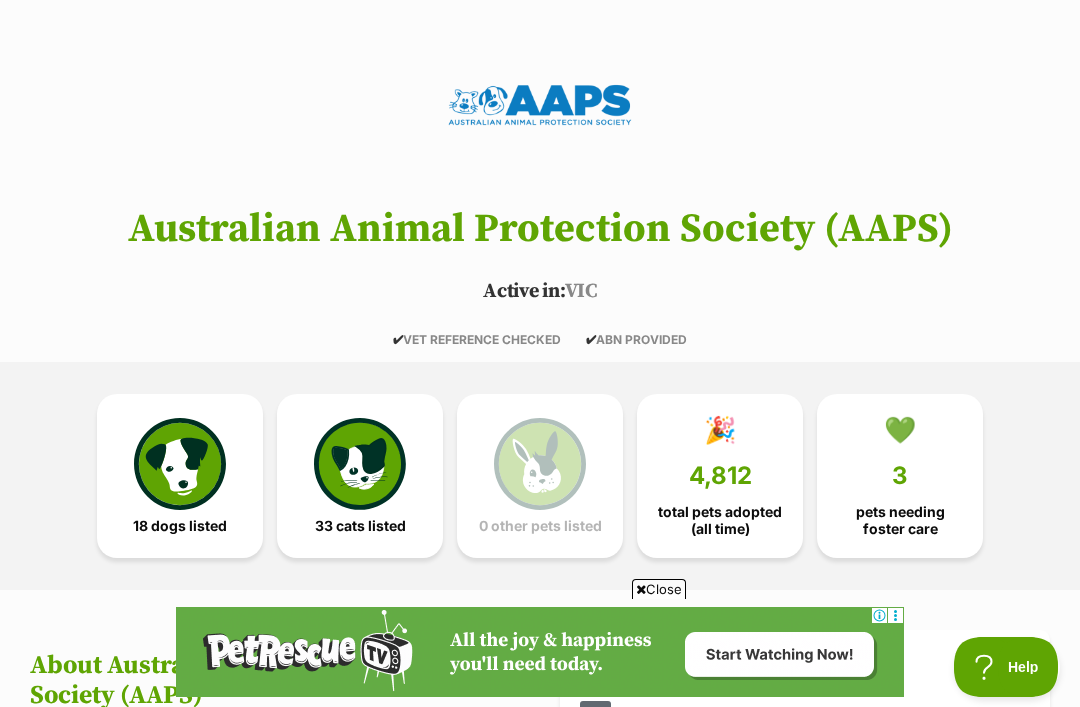 click at bounding box center [180, 464] 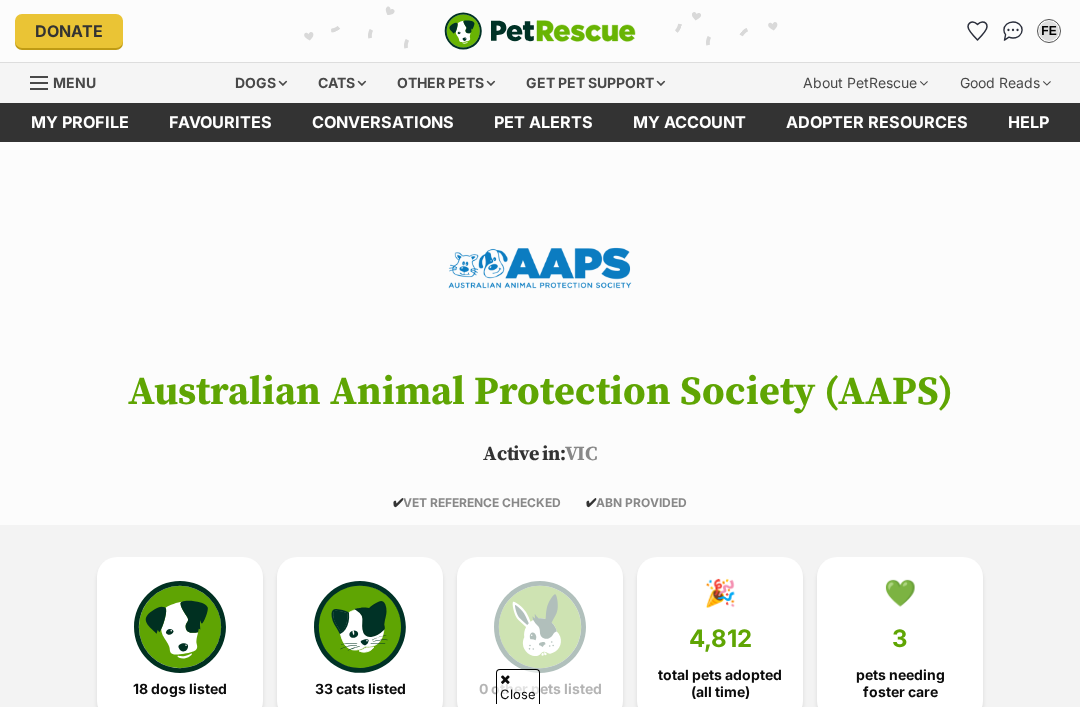 scroll, scrollTop: 1533, scrollLeft: 0, axis: vertical 